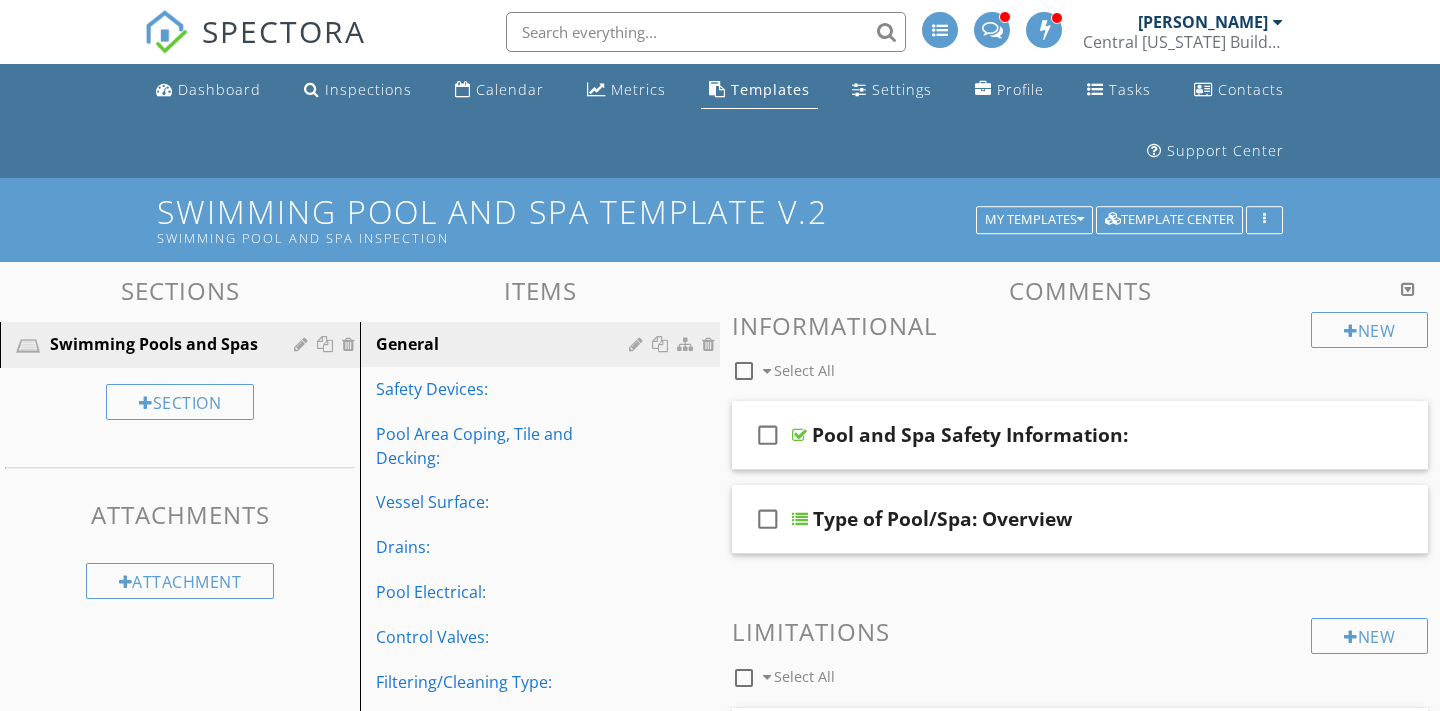 scroll, scrollTop: 336, scrollLeft: 0, axis: vertical 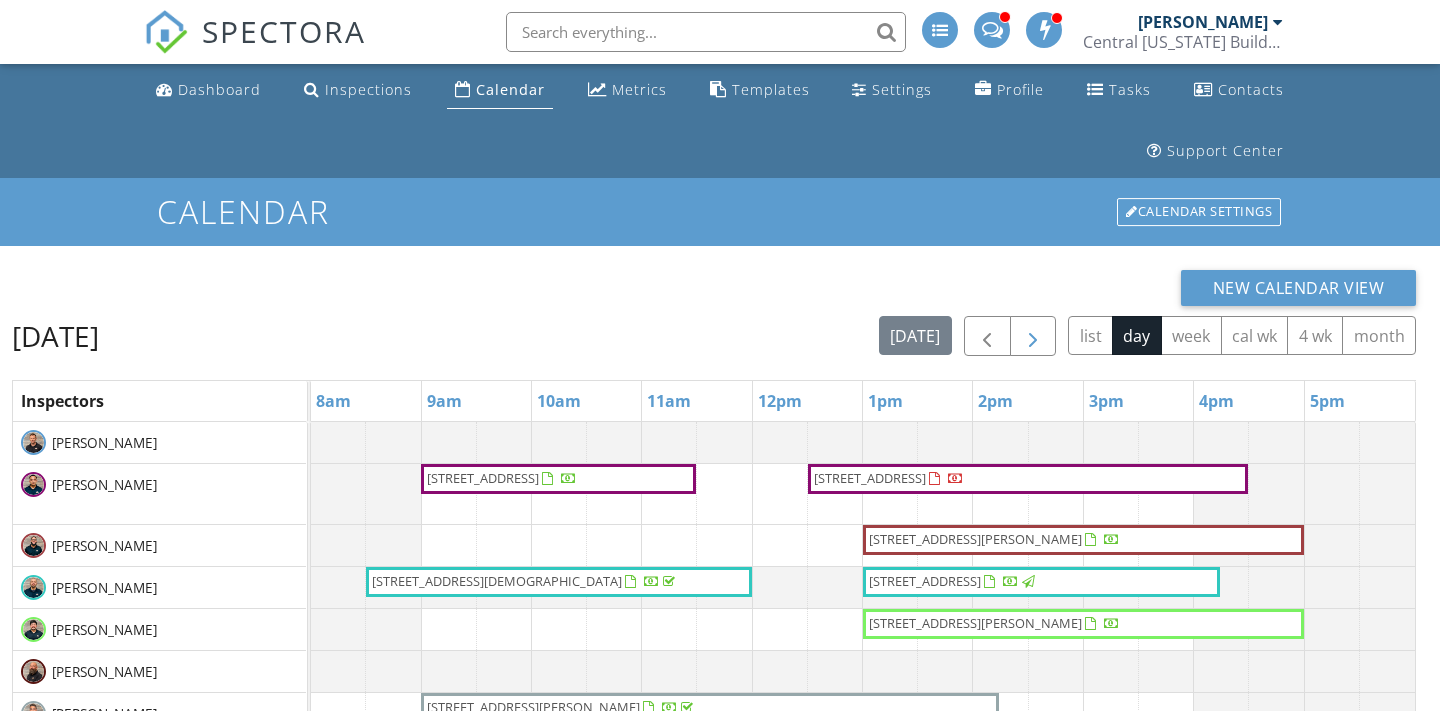 click at bounding box center (1033, 337) 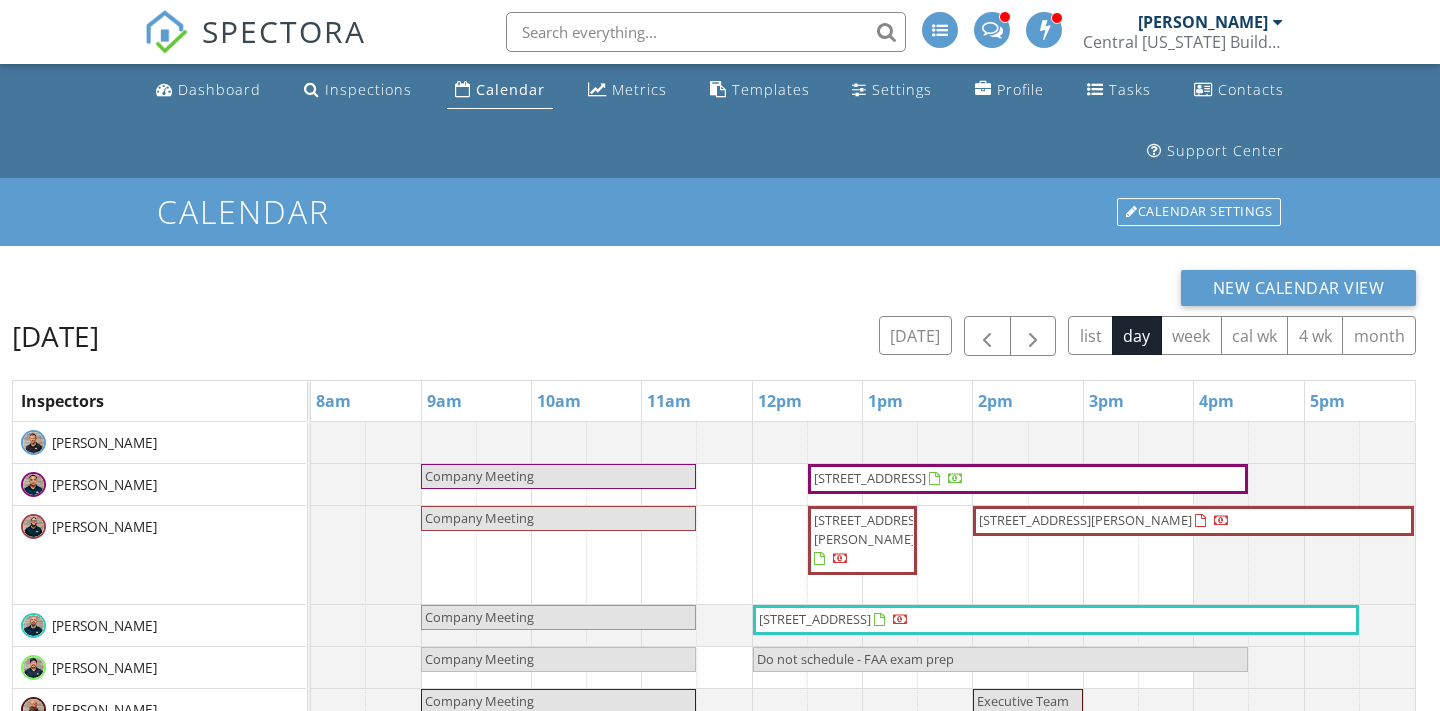 click on "Company Meeting" at bounding box center (558, 476) 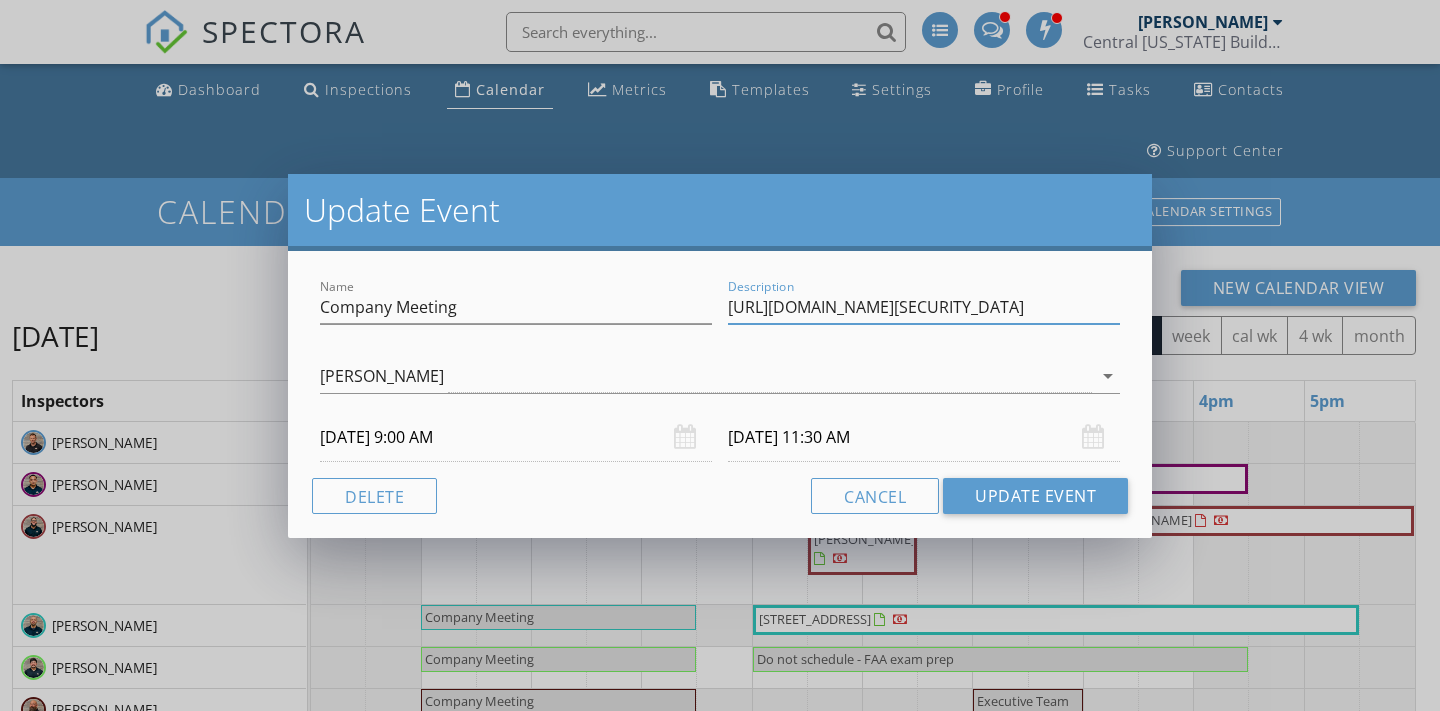 drag, startPoint x: 729, startPoint y: 311, endPoint x: 1135, endPoint y: 330, distance: 406.44434 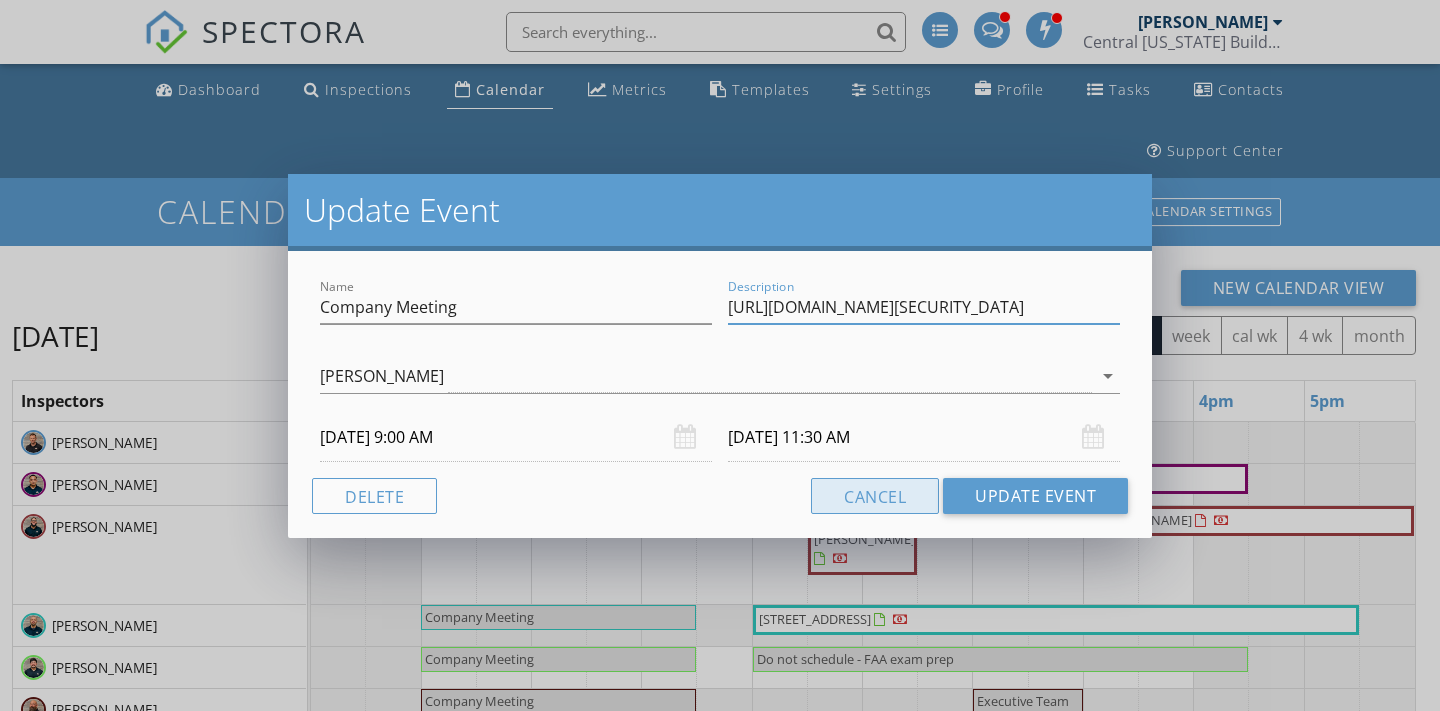 click on "Cancel" at bounding box center (875, 496) 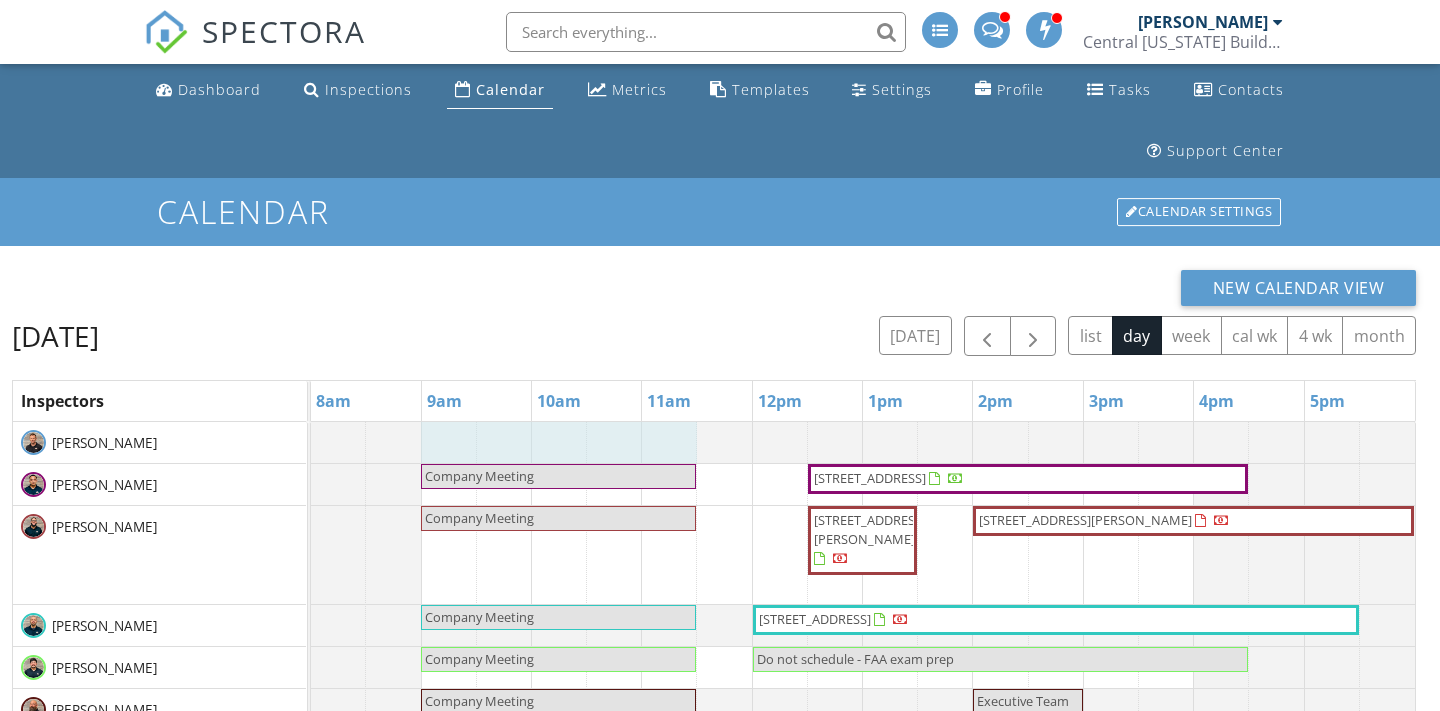 drag, startPoint x: 438, startPoint y: 444, endPoint x: 659, endPoint y: 454, distance: 221.22614 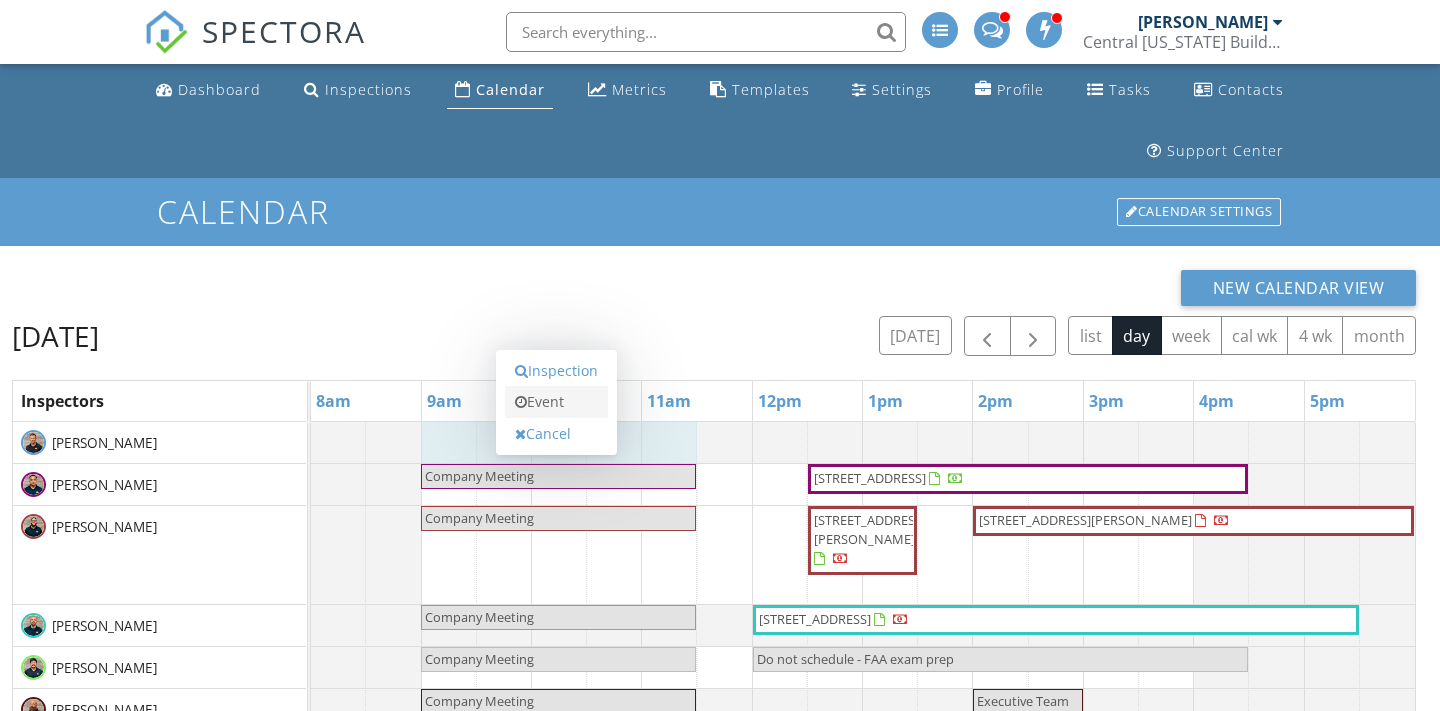 click on "Event" at bounding box center (556, 402) 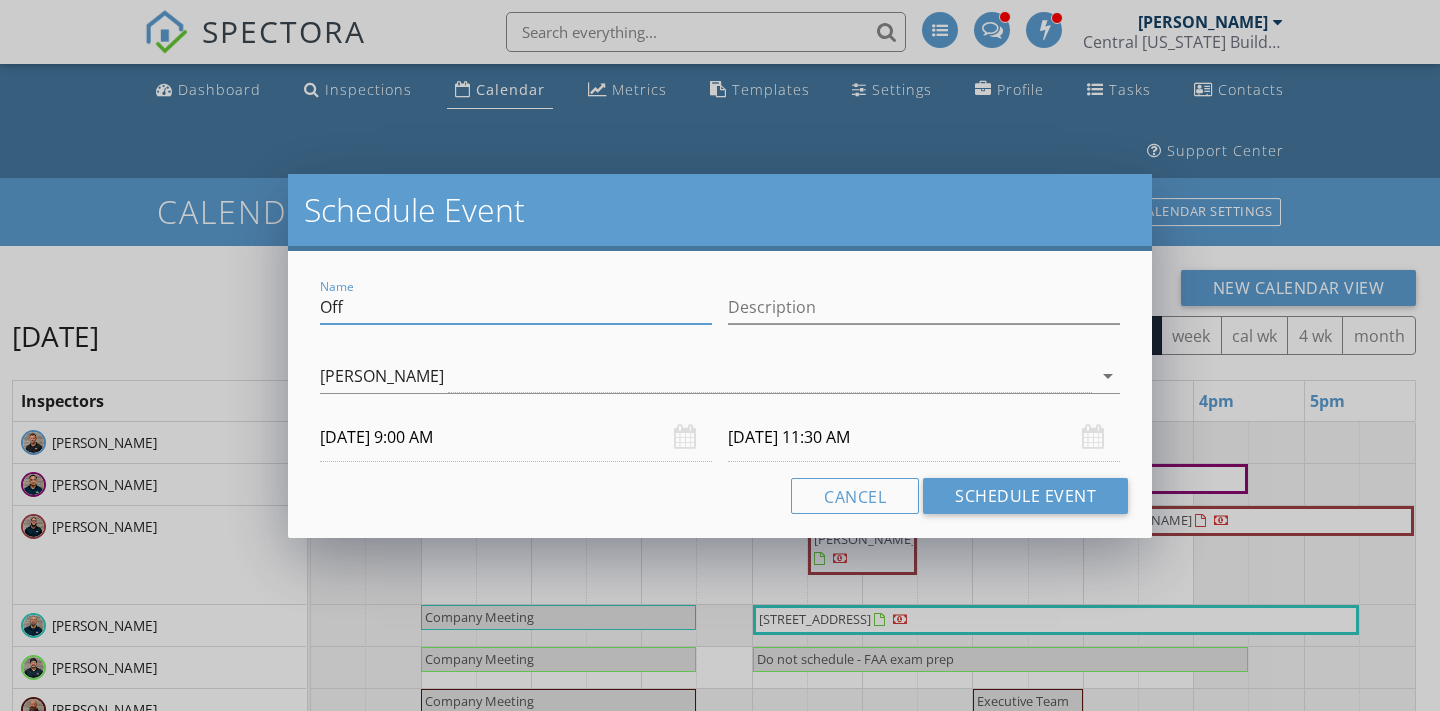 click on "Off" at bounding box center [516, 307] 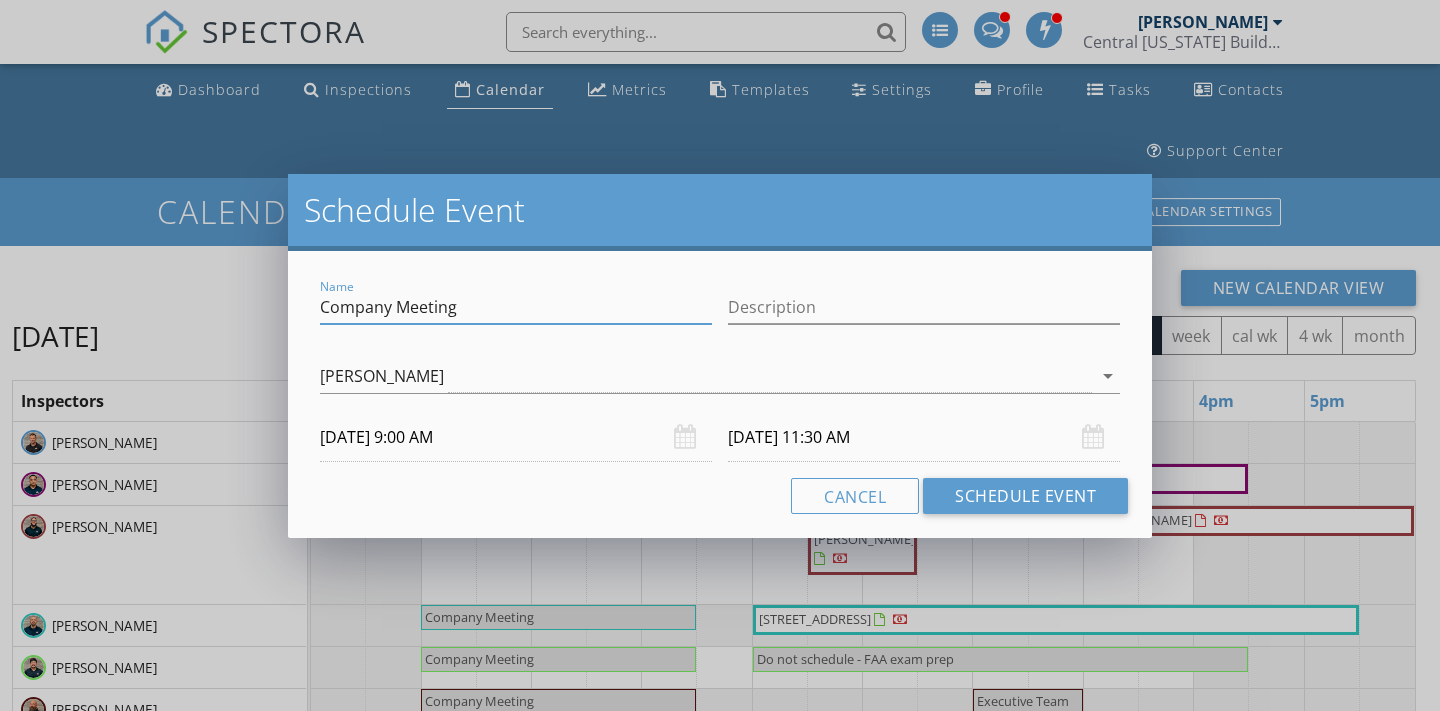 type on "Company Meeting" 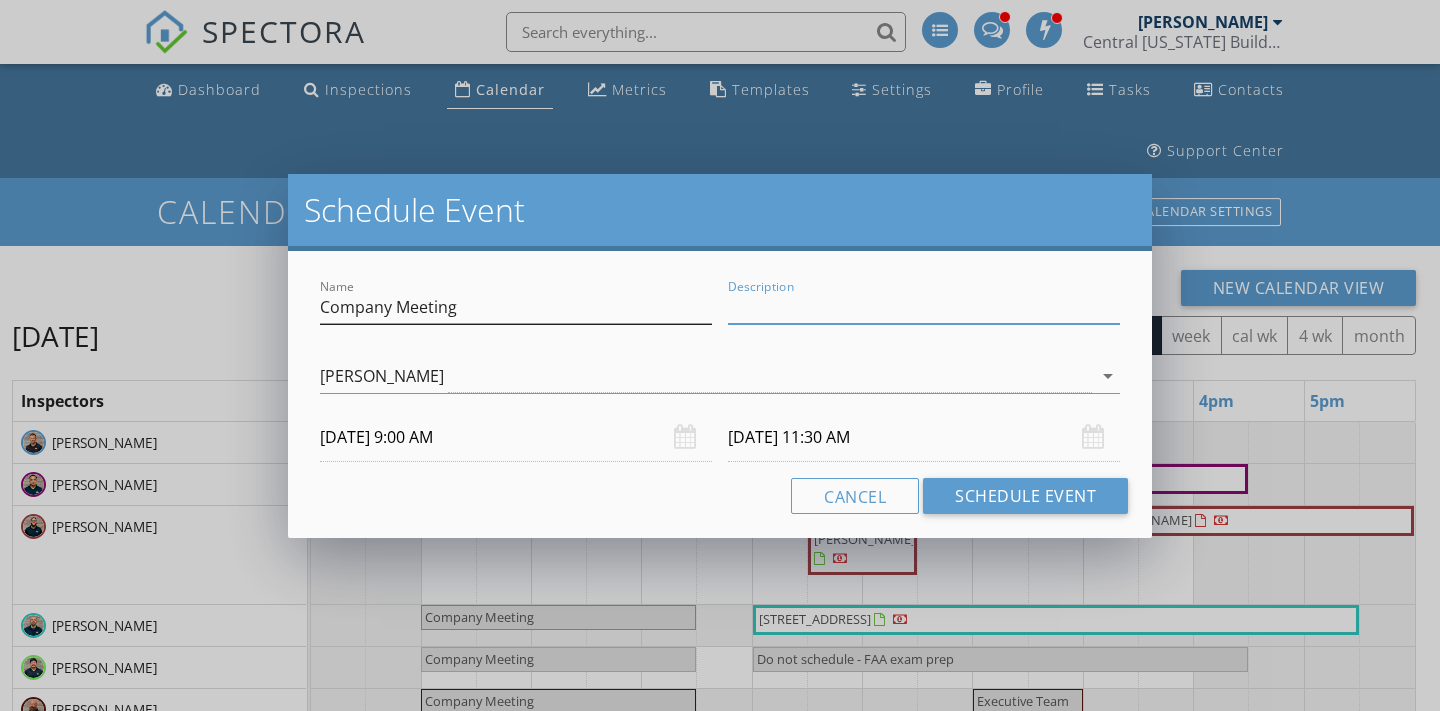 paste on "[URL][DOMAIN_NAME][SECURITY_DATA]" 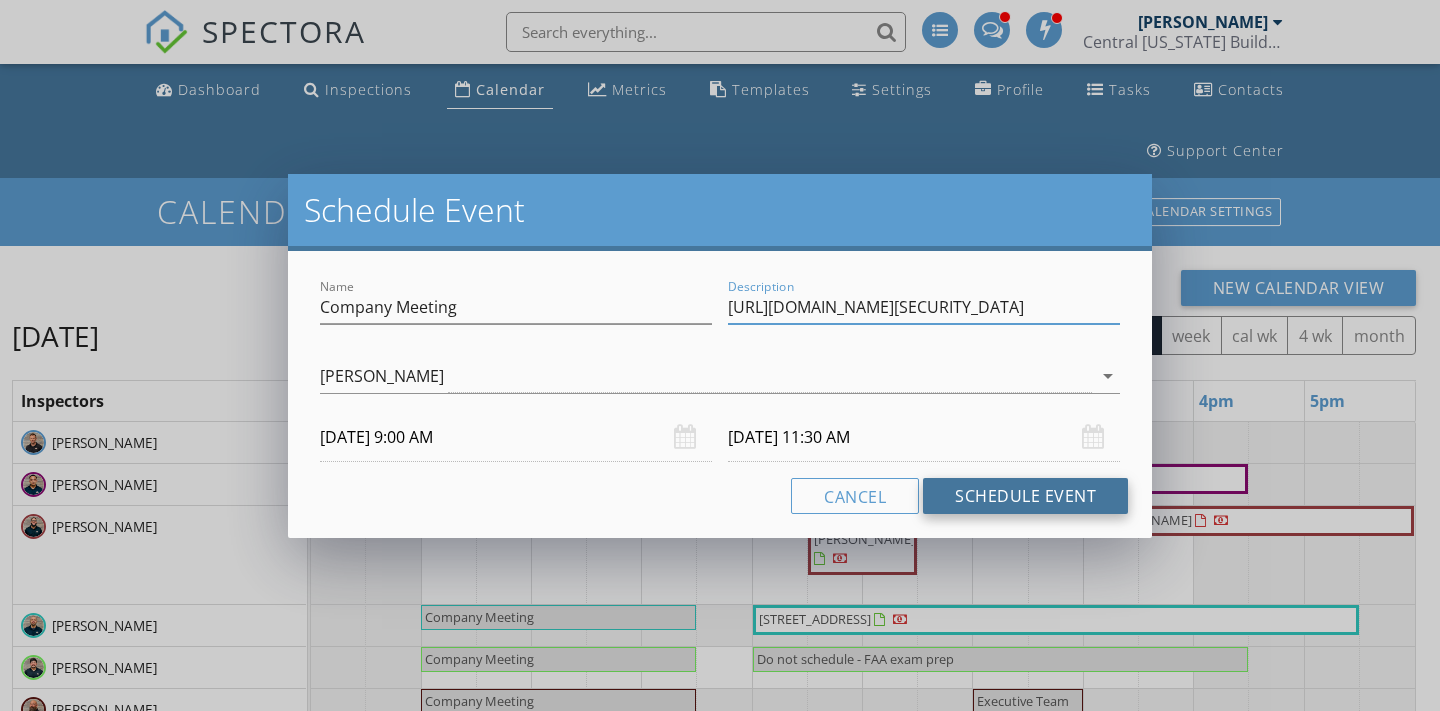 type on "[URL][DOMAIN_NAME][SECURITY_DATA]" 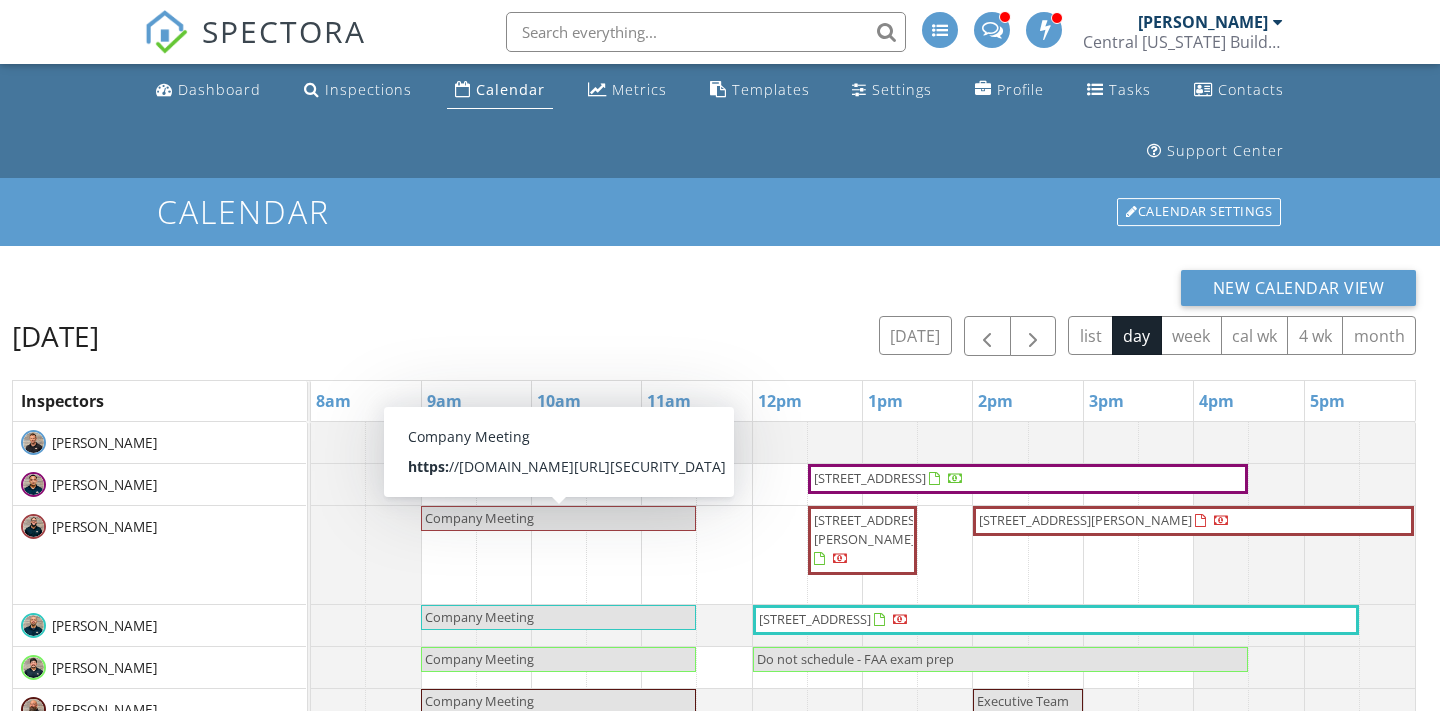 scroll, scrollTop: 59, scrollLeft: 0, axis: vertical 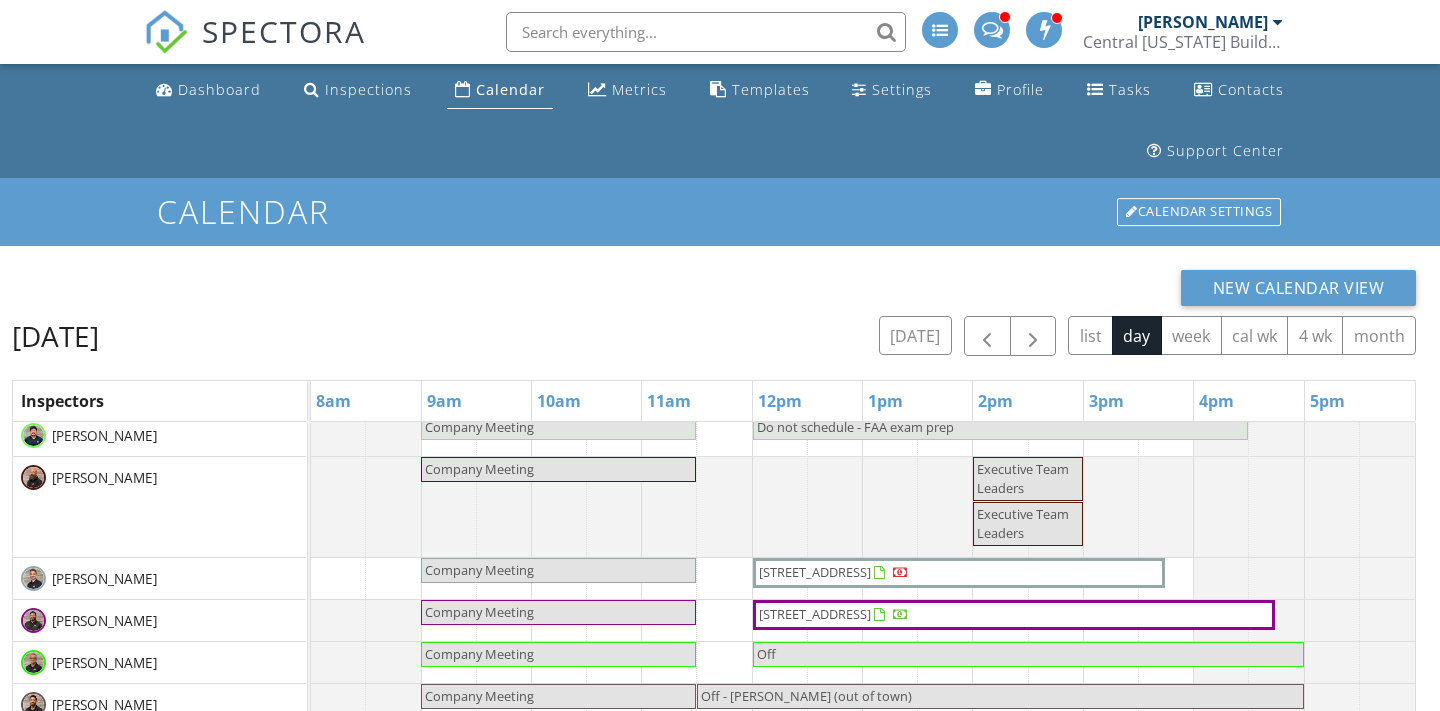 click on "Company Meeting" at bounding box center (558, 612) 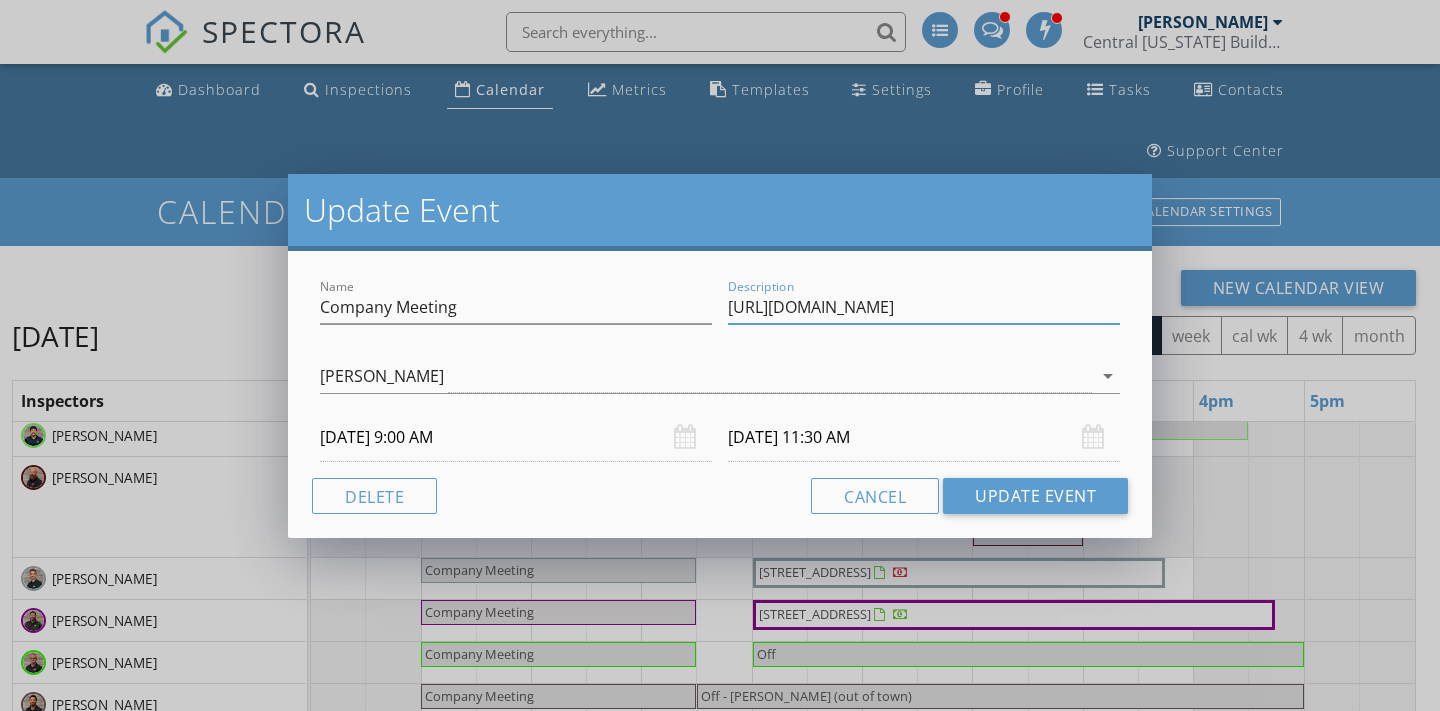 click on "[URL][DOMAIN_NAME]" at bounding box center (924, 307) 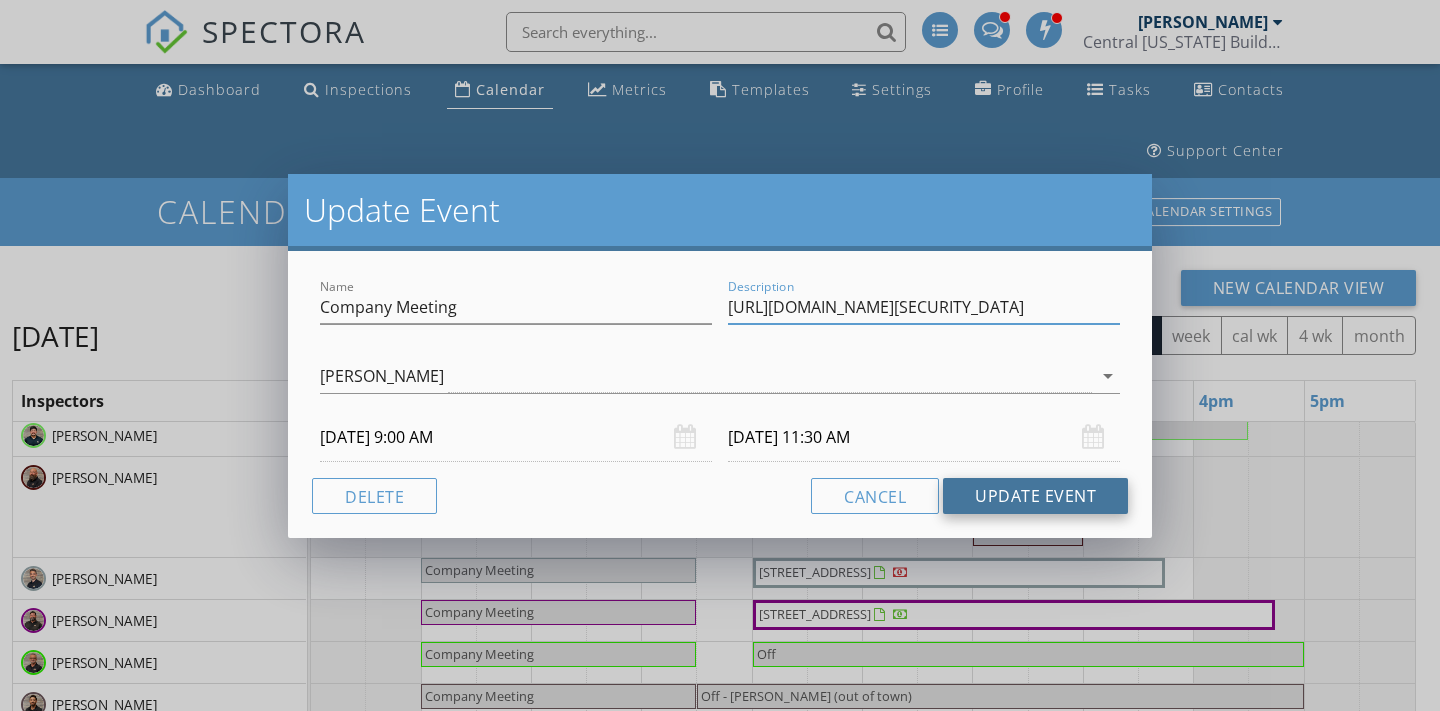 type on "[URL][DOMAIN_NAME][SECURITY_DATA]" 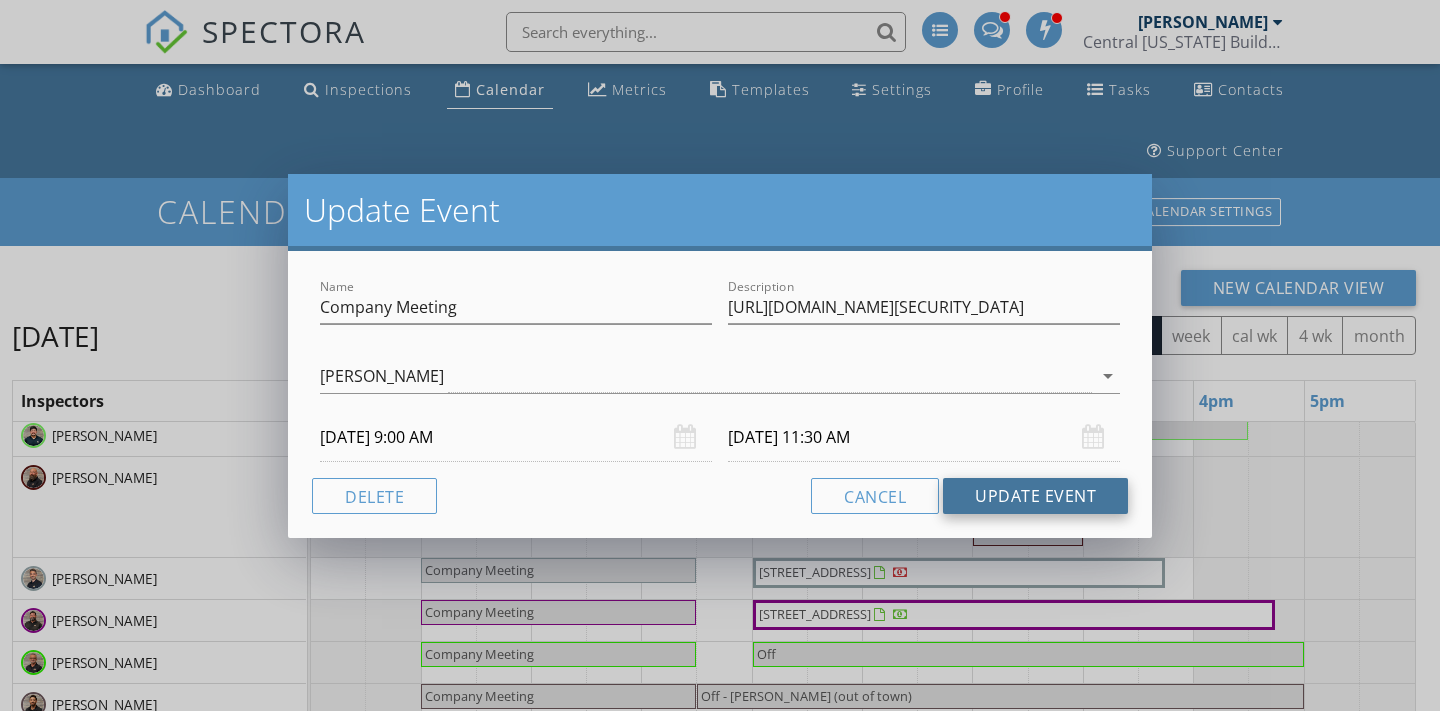 click on "Update Event" at bounding box center (1035, 496) 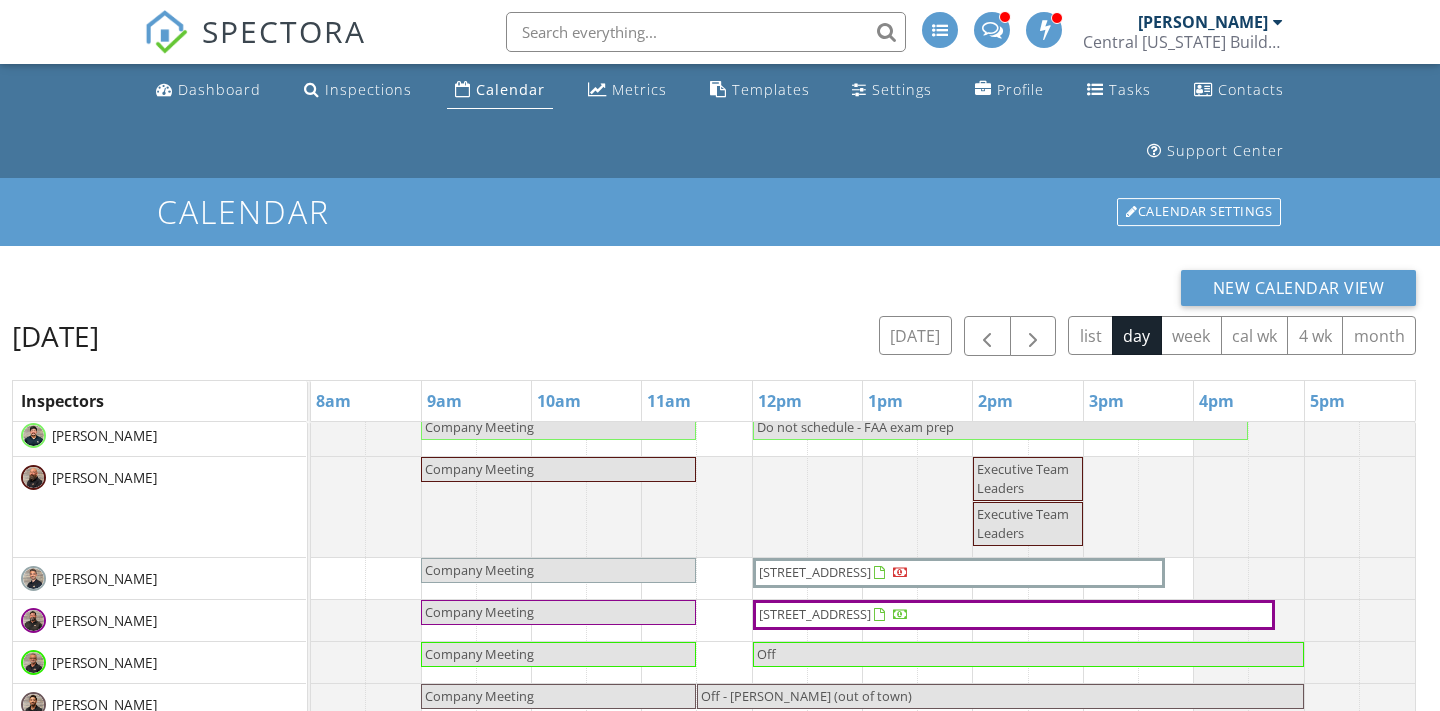 click on "Company Meeting" at bounding box center (558, 654) 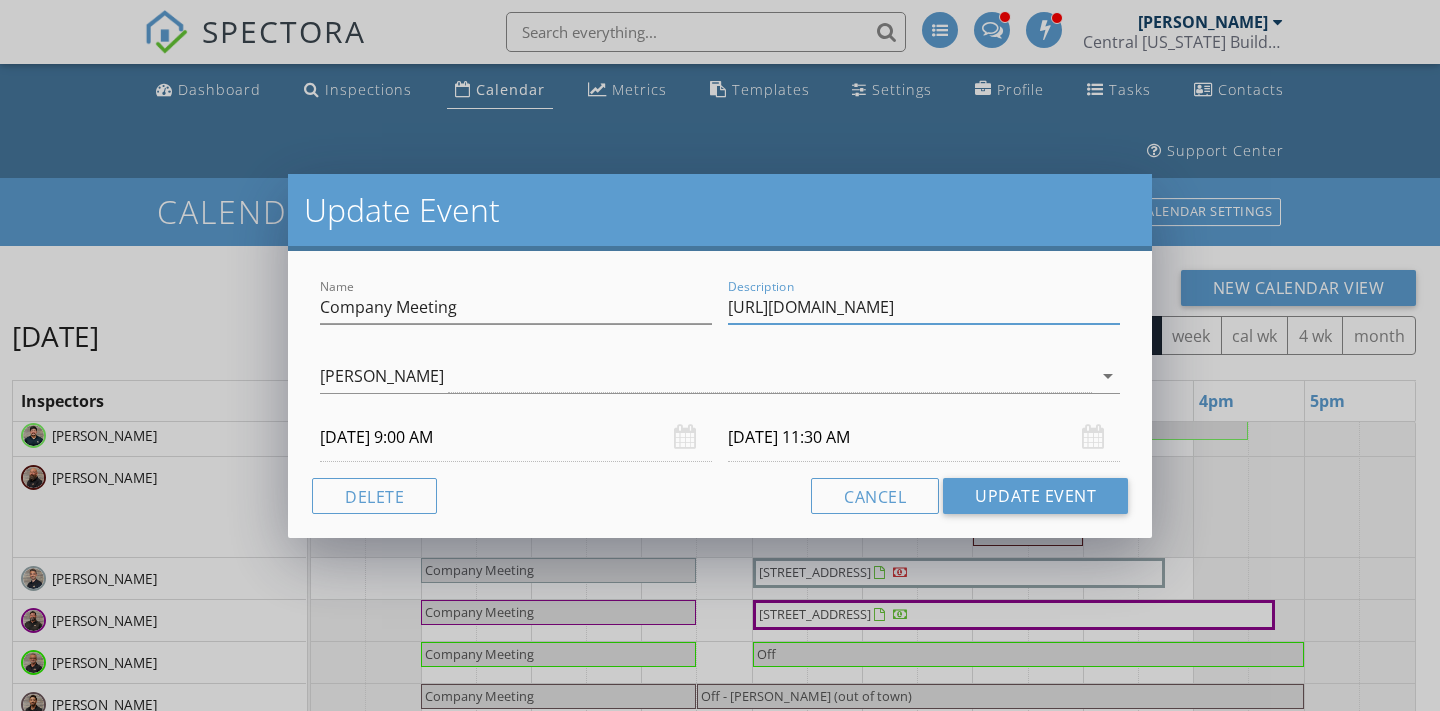 click on "[URL][DOMAIN_NAME]" at bounding box center (924, 307) 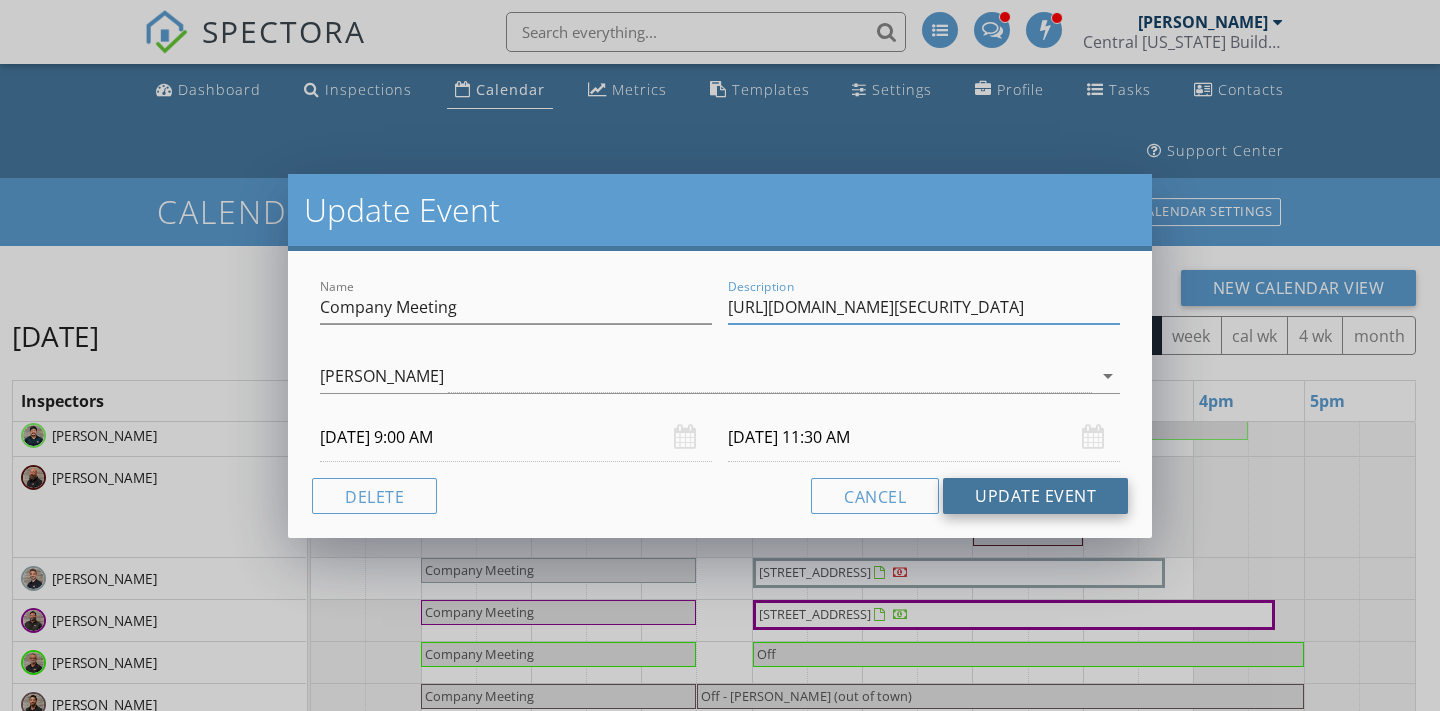 type on "[URL][DOMAIN_NAME][SECURITY_DATA]" 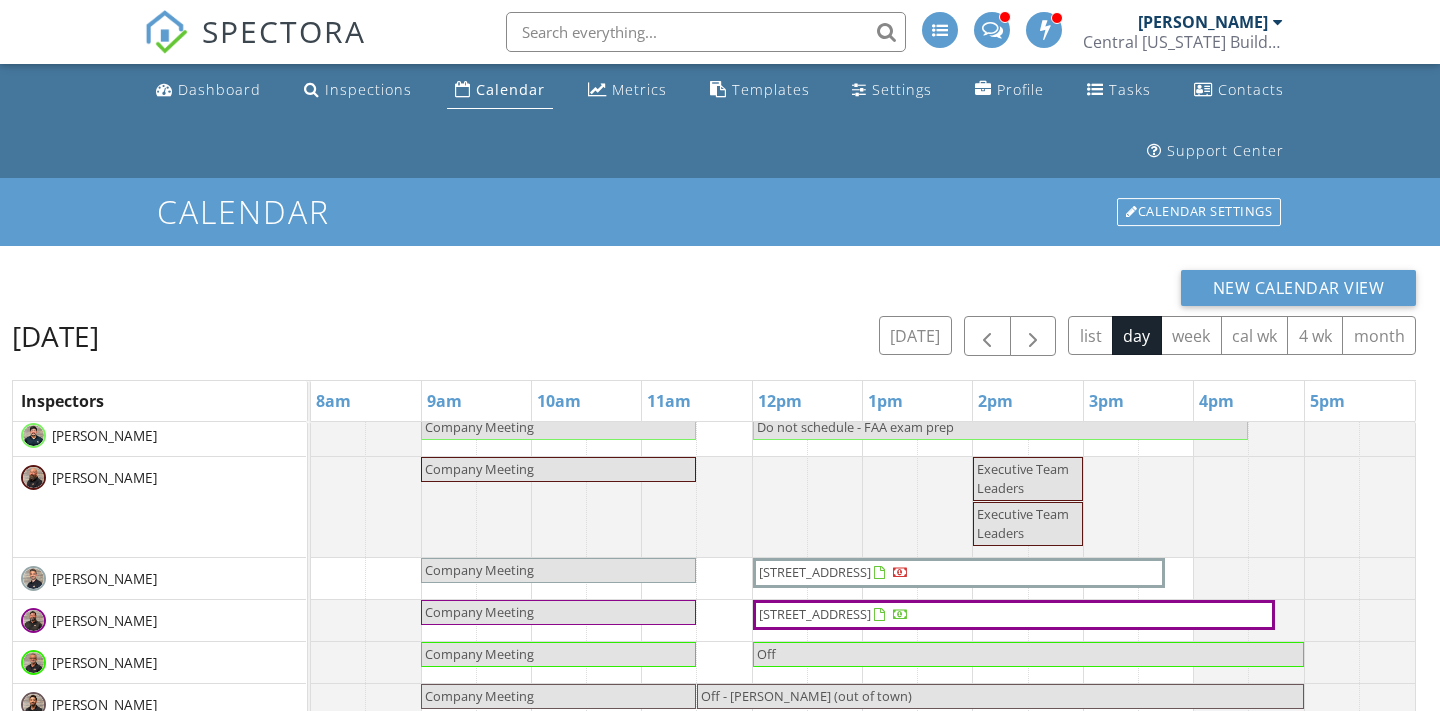 click on "Company Meeting" at bounding box center [479, 696] 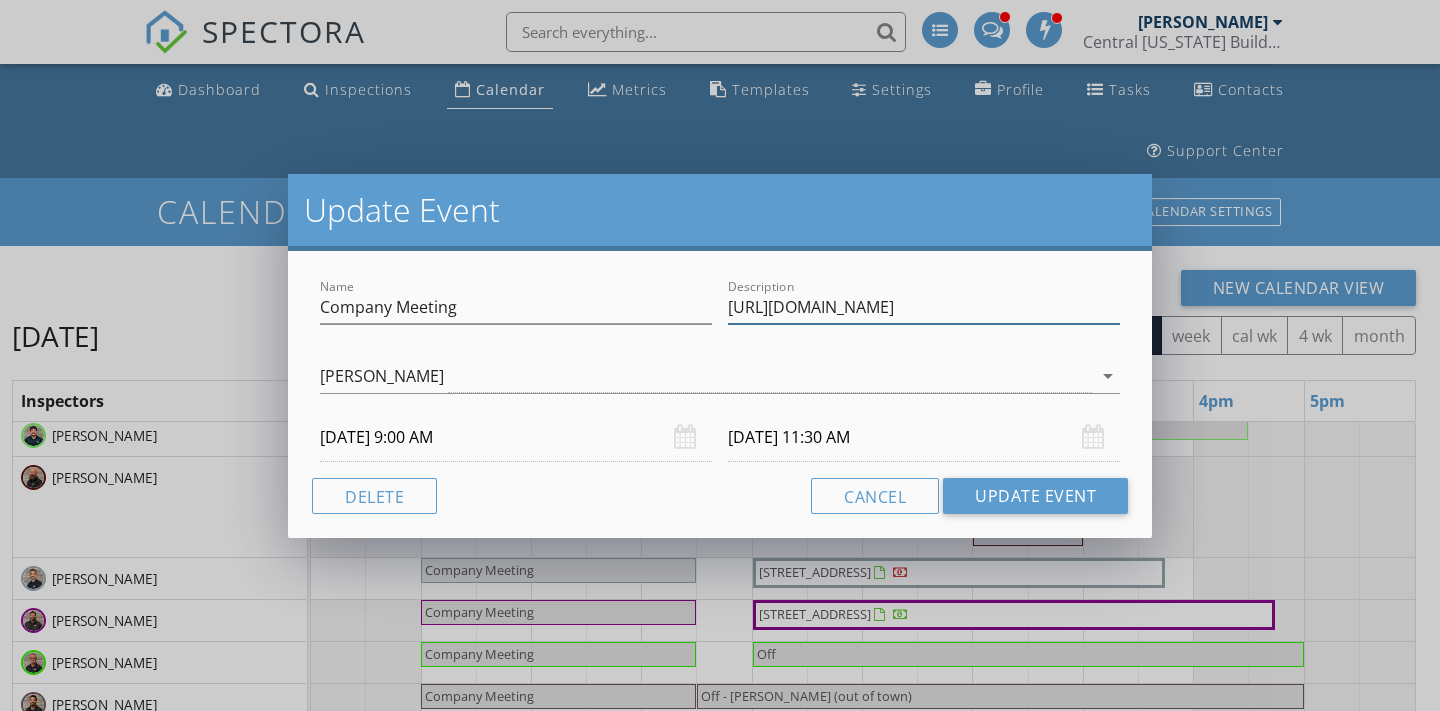 click on "[URL][DOMAIN_NAME]" at bounding box center [924, 307] 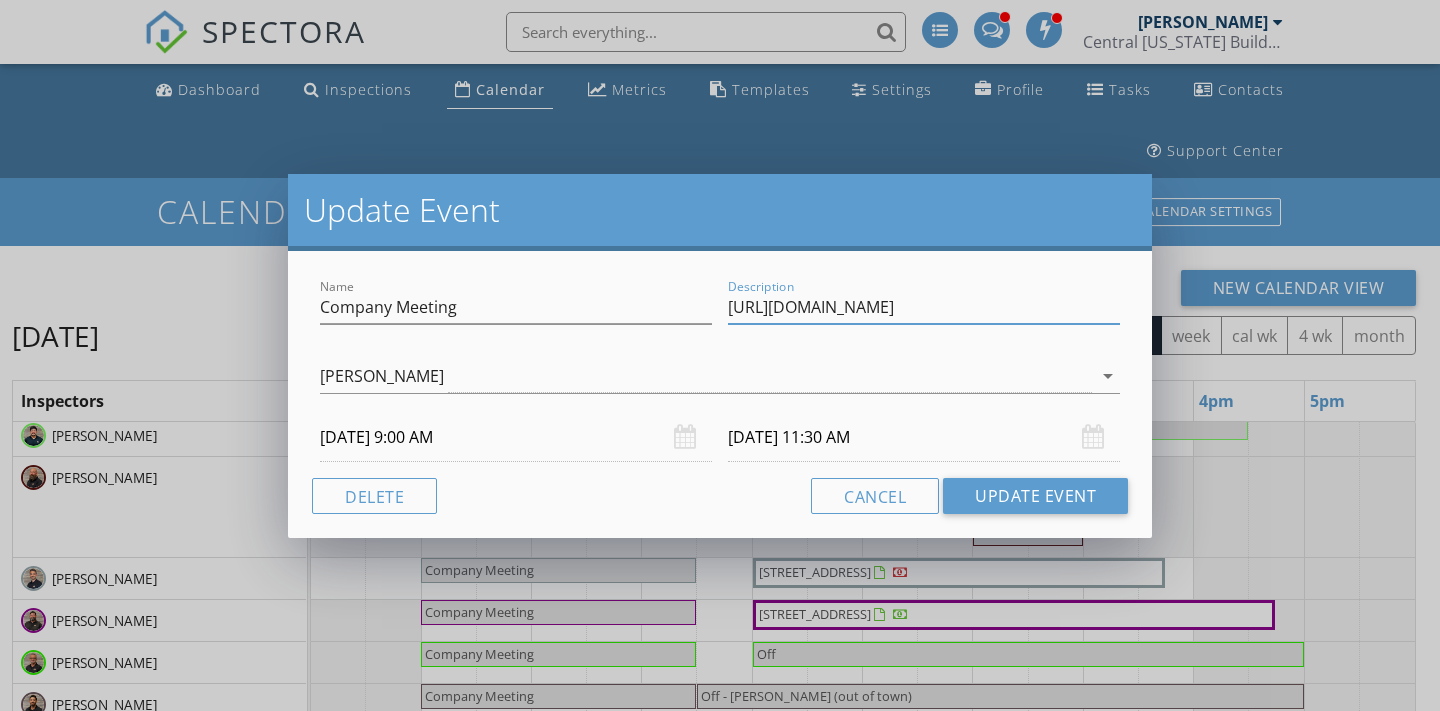 click on "[URL][DOMAIN_NAME]" at bounding box center [924, 307] 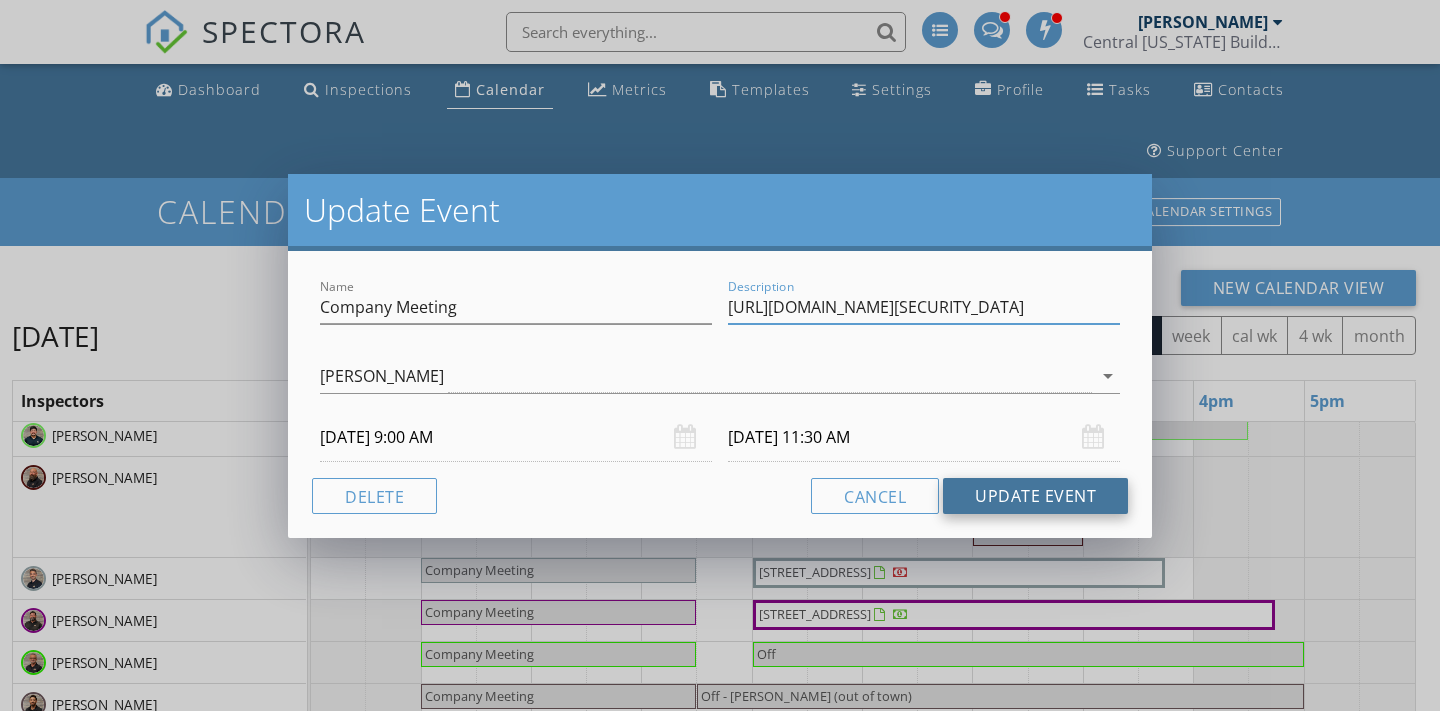 type on "[URL][DOMAIN_NAME][SECURITY_DATA]" 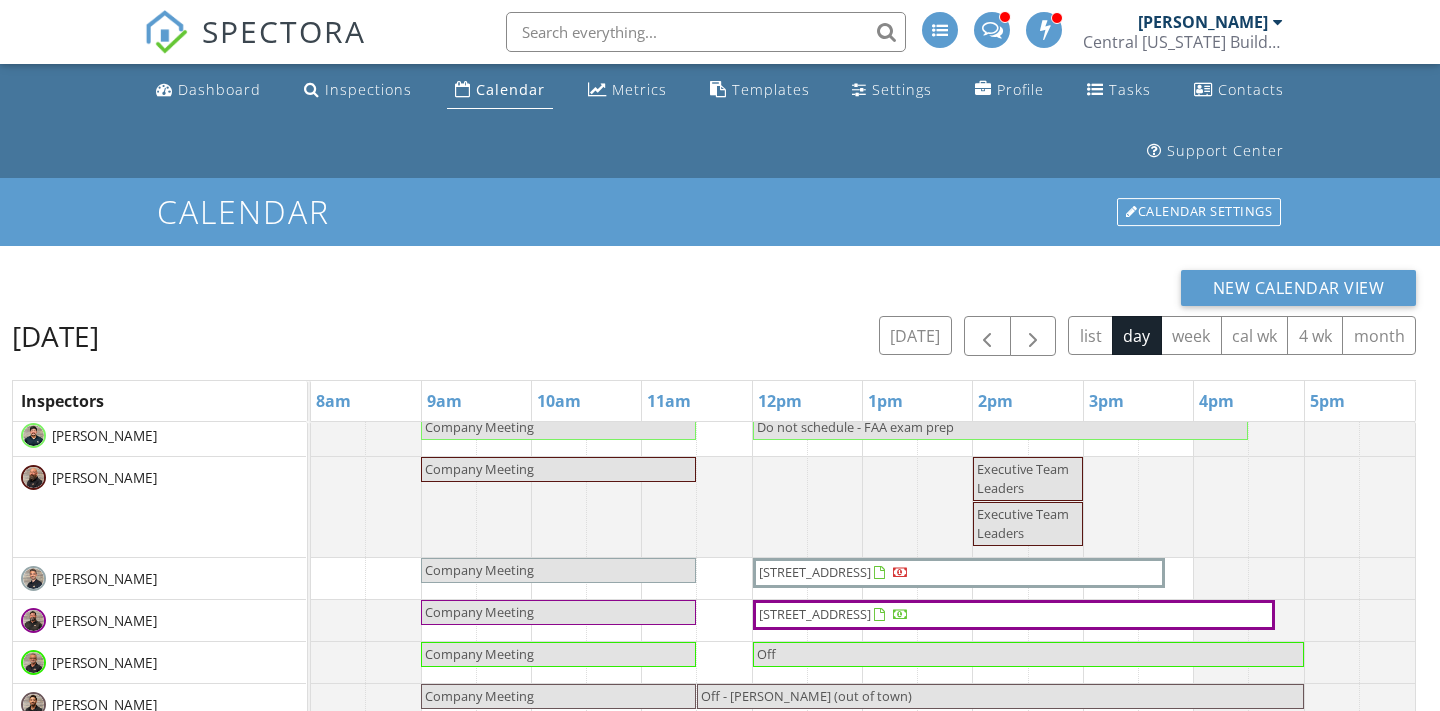 scroll, scrollTop: 284, scrollLeft: 0, axis: vertical 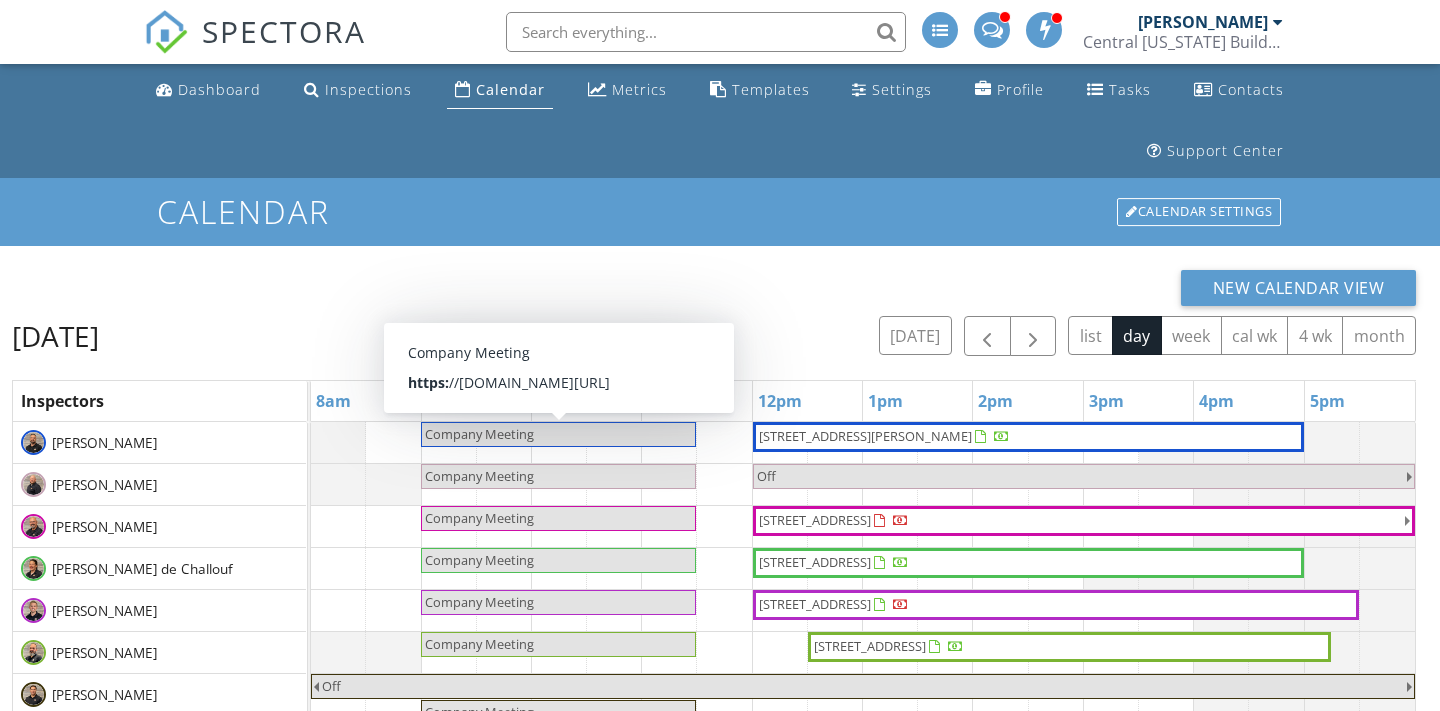 click on "Company Meeting" at bounding box center [479, 434] 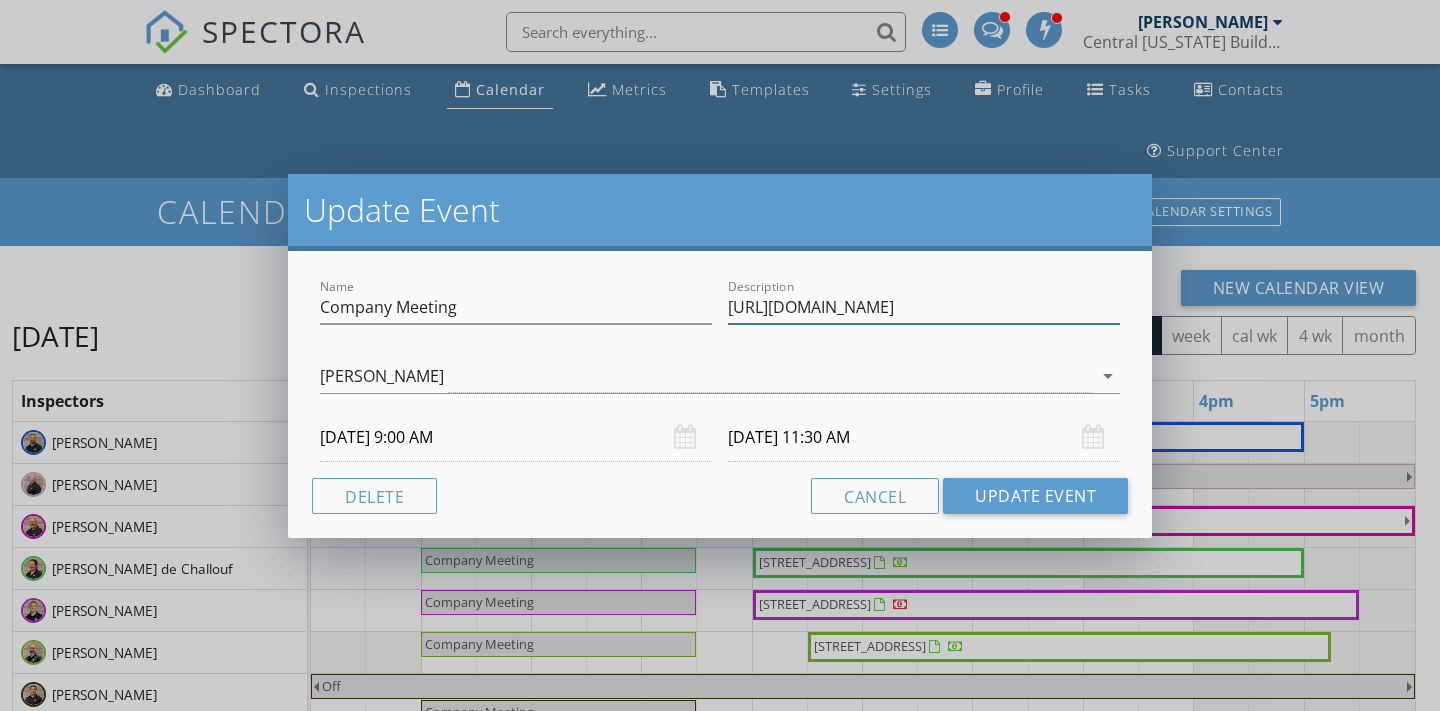click on "[URL][DOMAIN_NAME]" at bounding box center (924, 307) 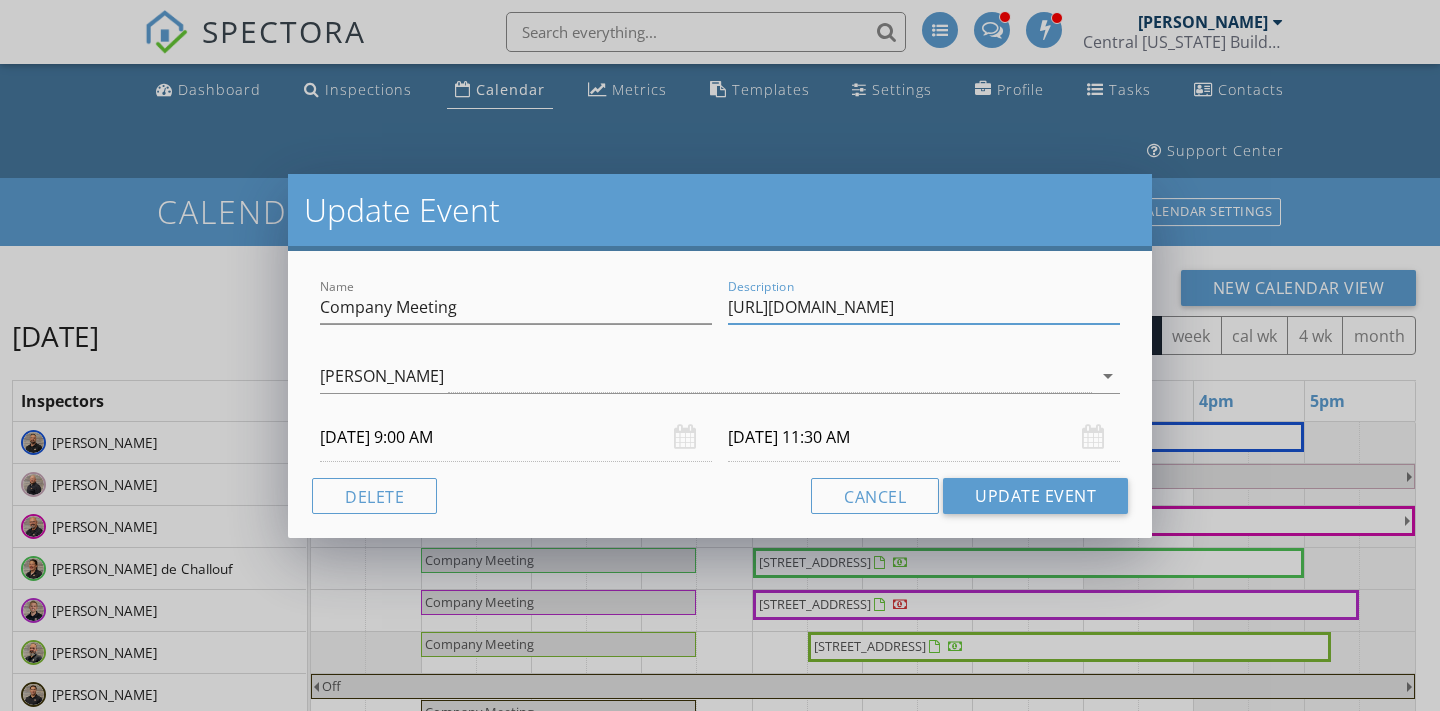 click on "[URL][DOMAIN_NAME]" at bounding box center [924, 307] 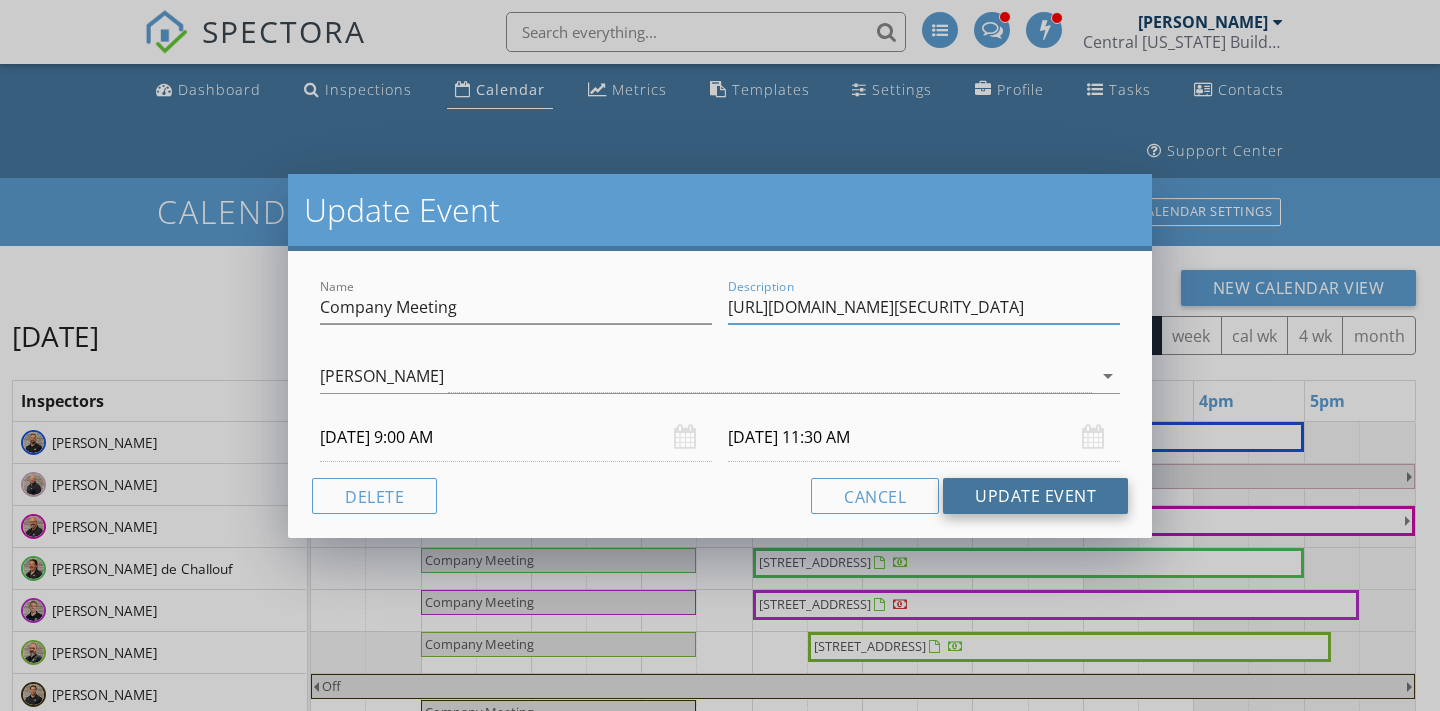 type on "[URL][DOMAIN_NAME][SECURITY_DATA]" 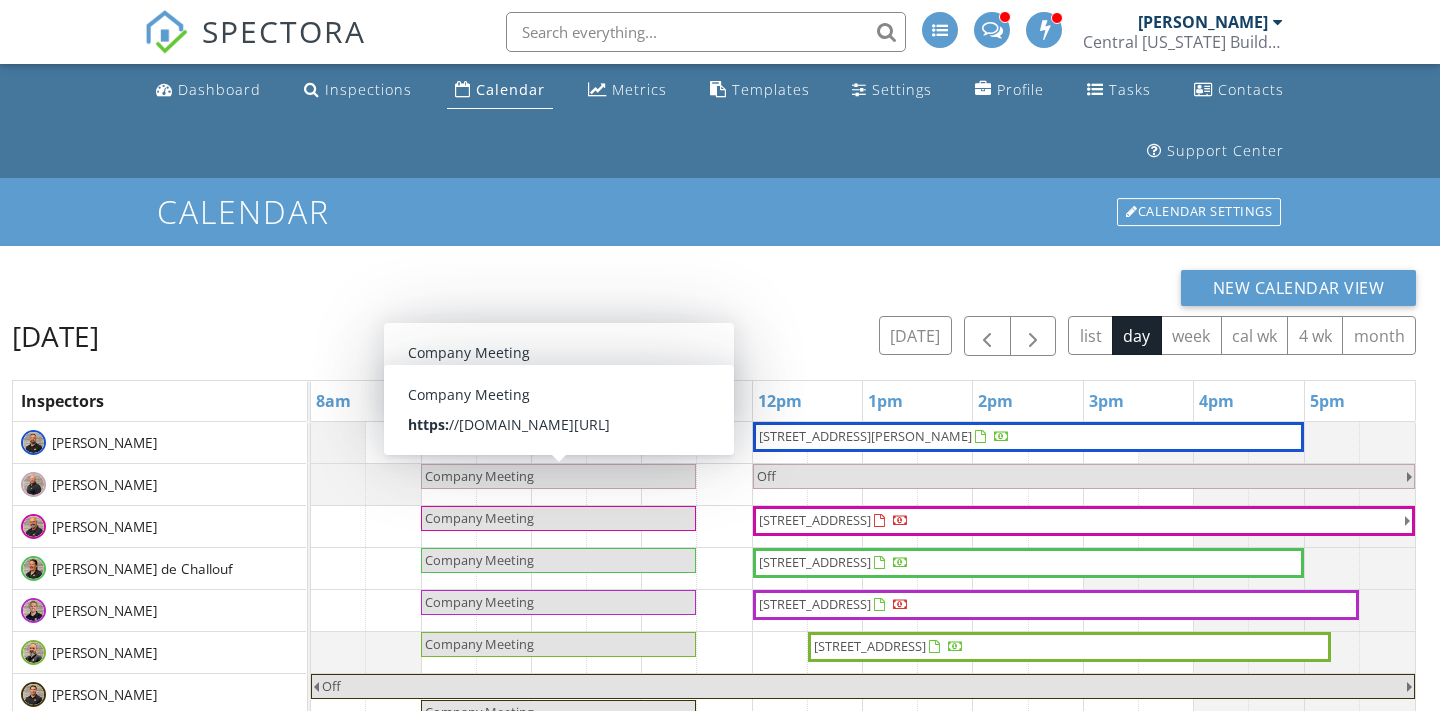 click on "Company Meeting" at bounding box center (479, 476) 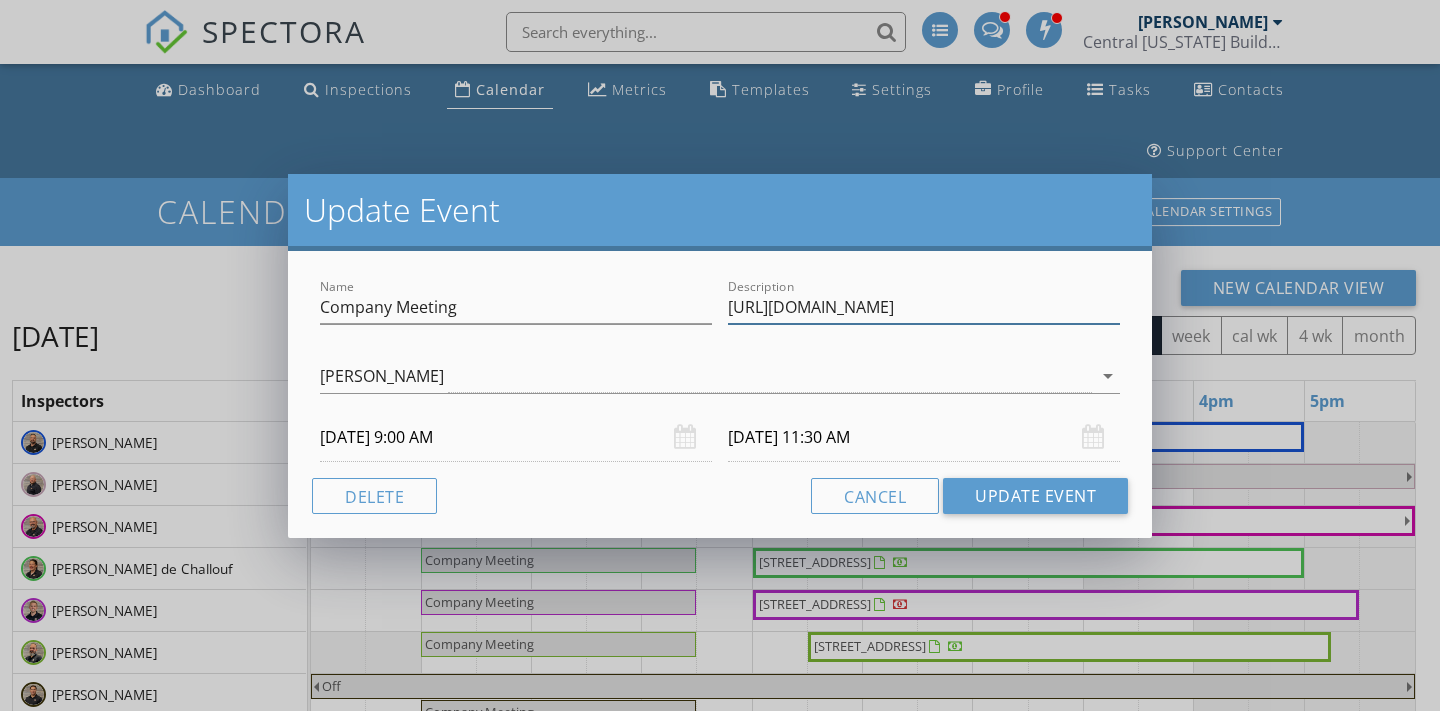 click on "[URL][DOMAIN_NAME]" at bounding box center [924, 307] 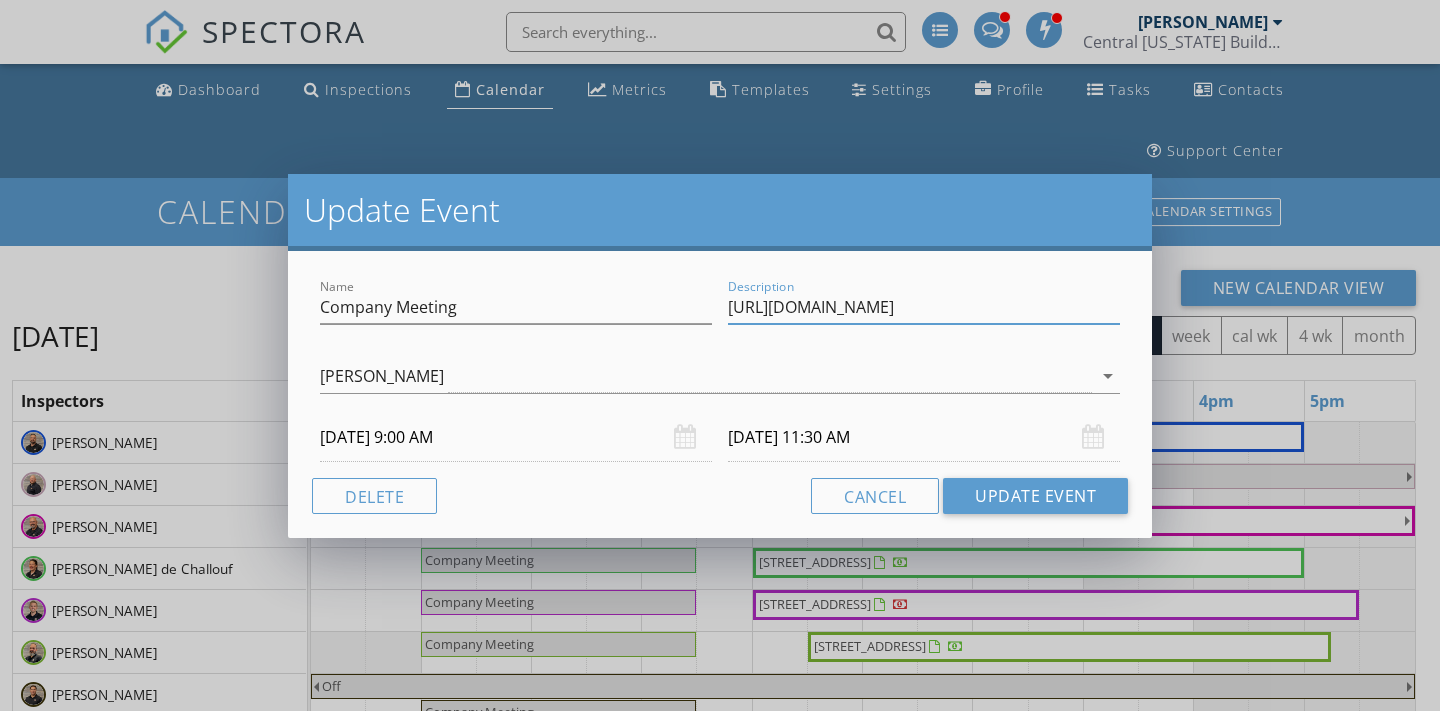 click on "[URL][DOMAIN_NAME]" at bounding box center (924, 307) 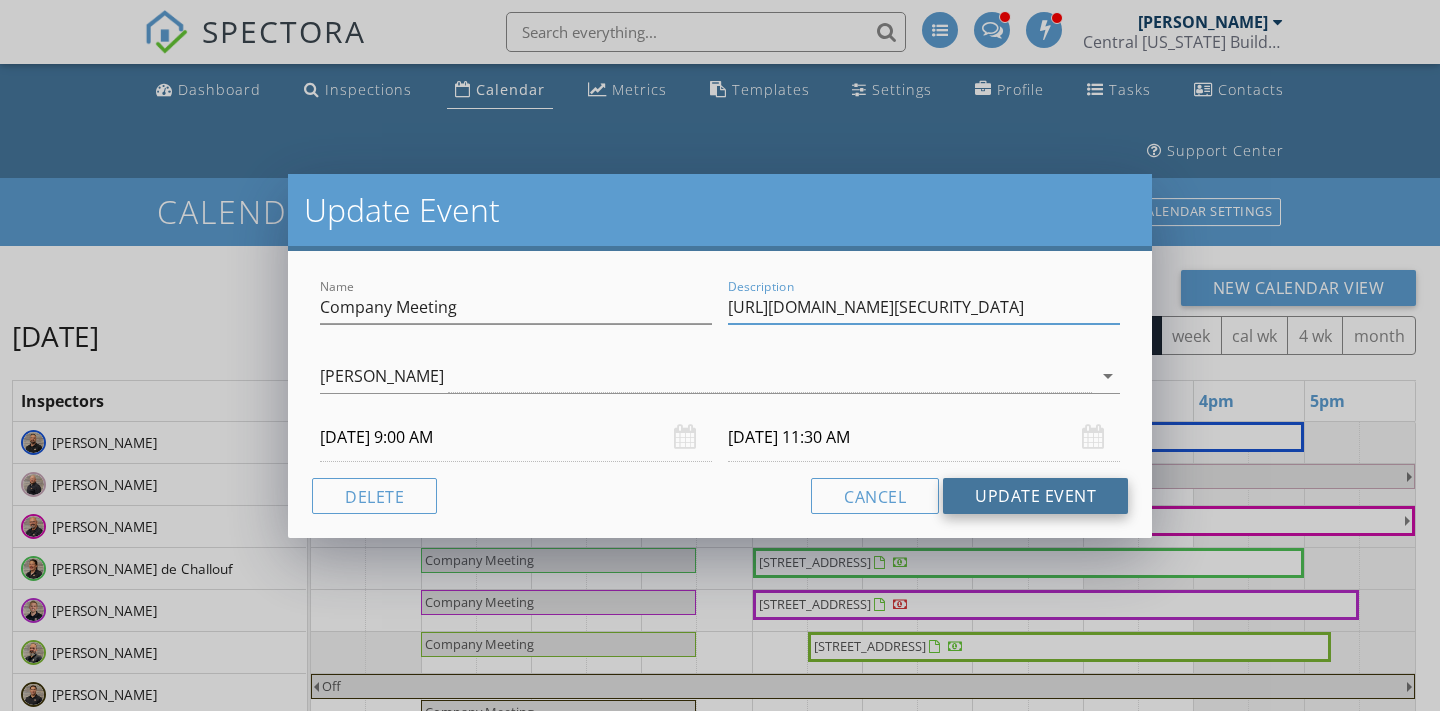 type on "[URL][DOMAIN_NAME][SECURITY_DATA]" 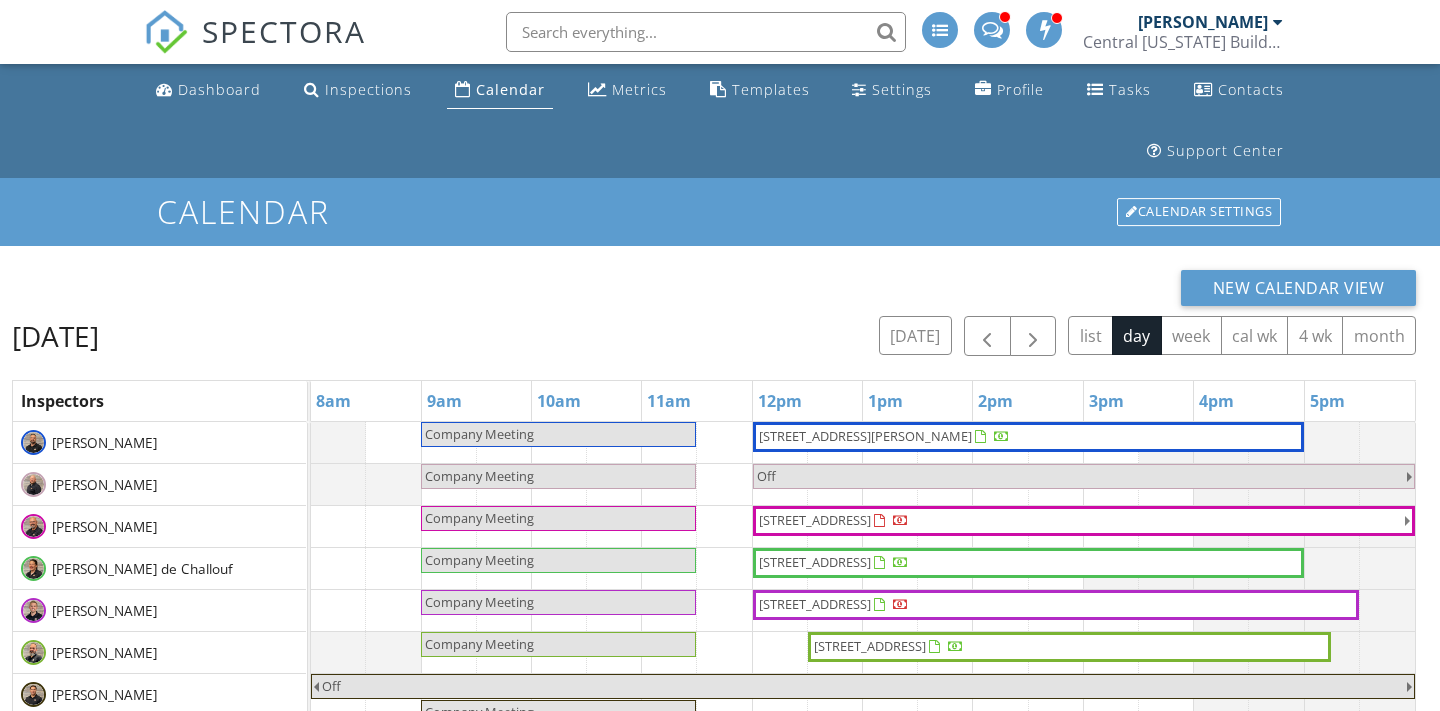 click on "Company Meeting" at bounding box center [479, 518] 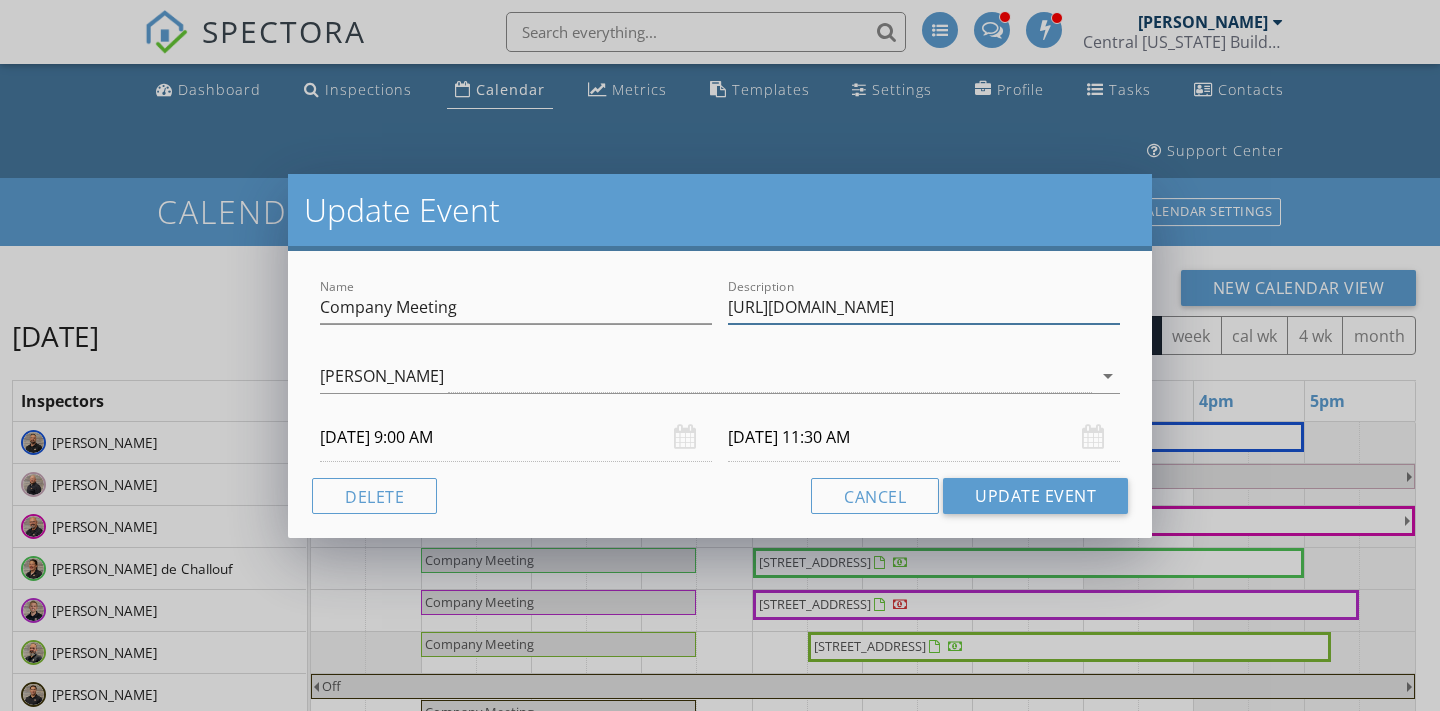click on "[URL][DOMAIN_NAME]" at bounding box center (924, 307) 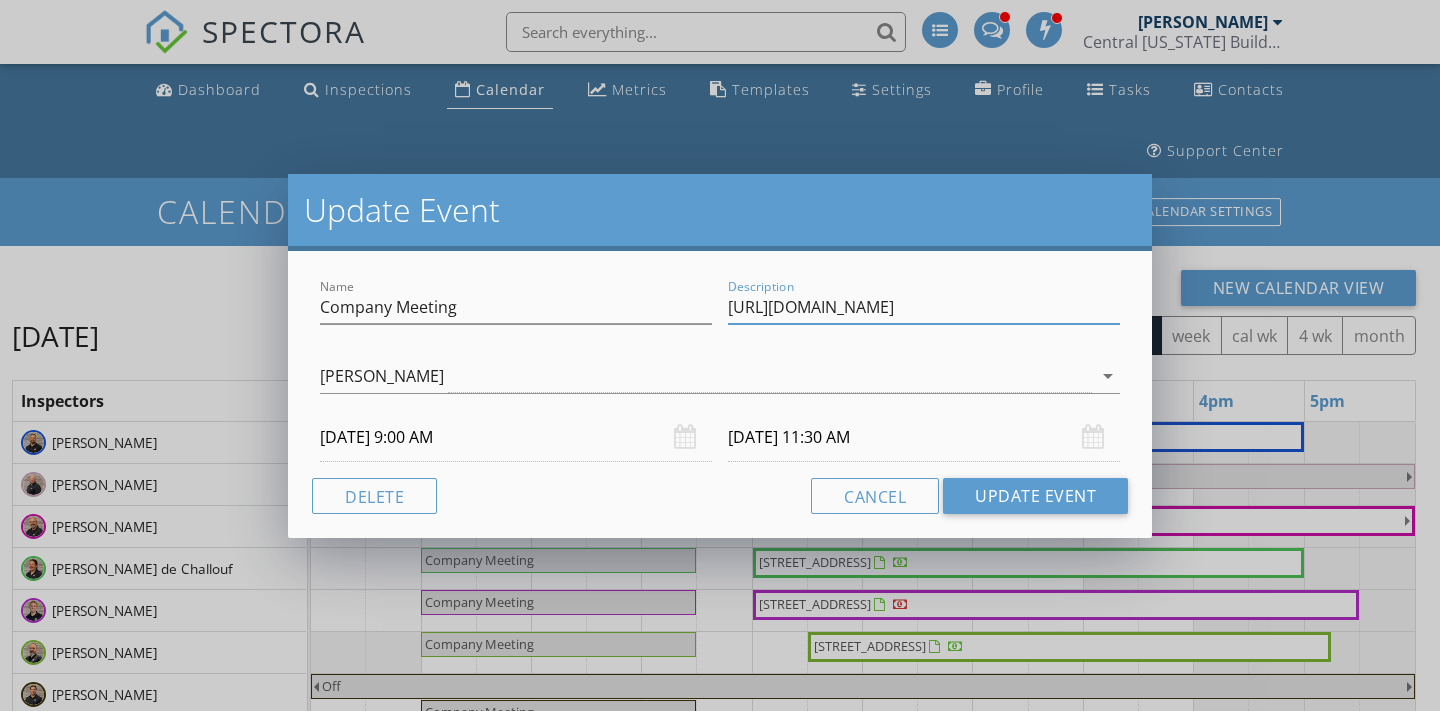 click on "[URL][DOMAIN_NAME]" at bounding box center [924, 307] 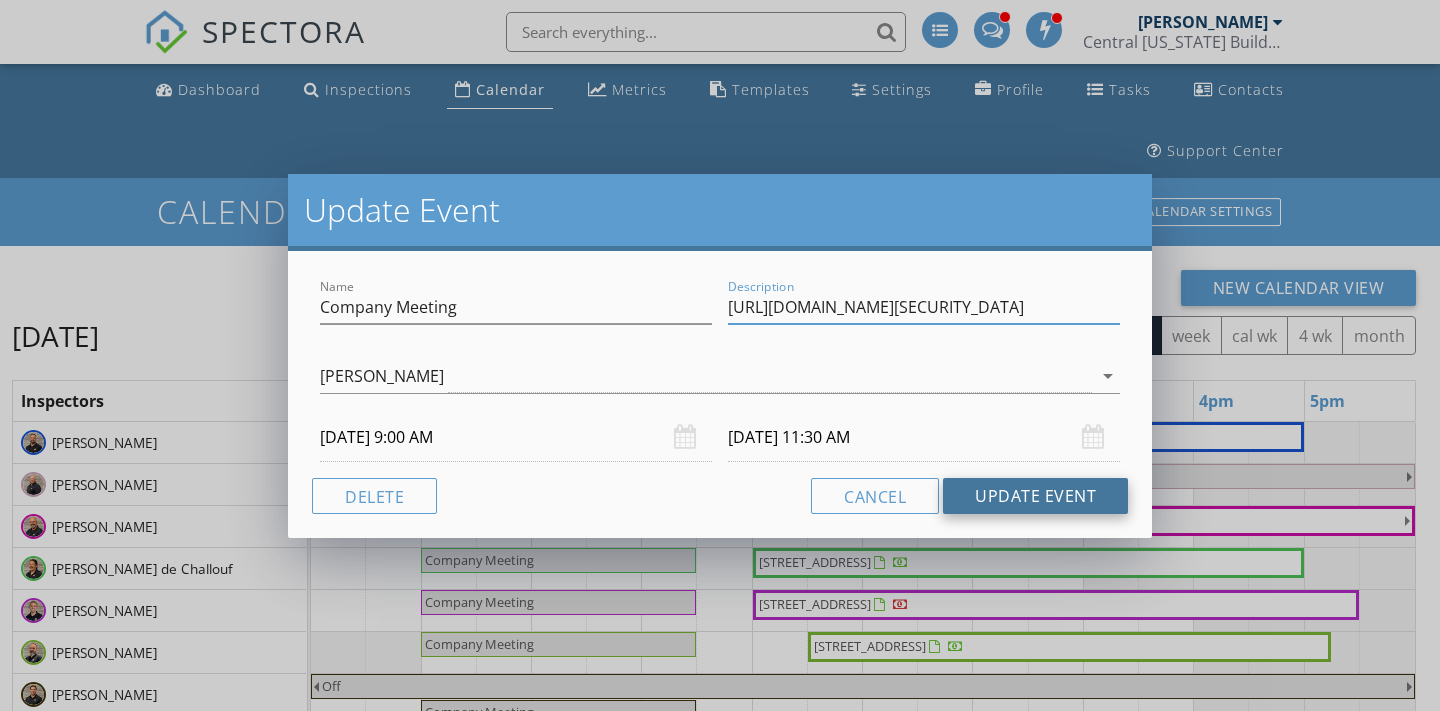 type on "[URL][DOMAIN_NAME][SECURITY_DATA]" 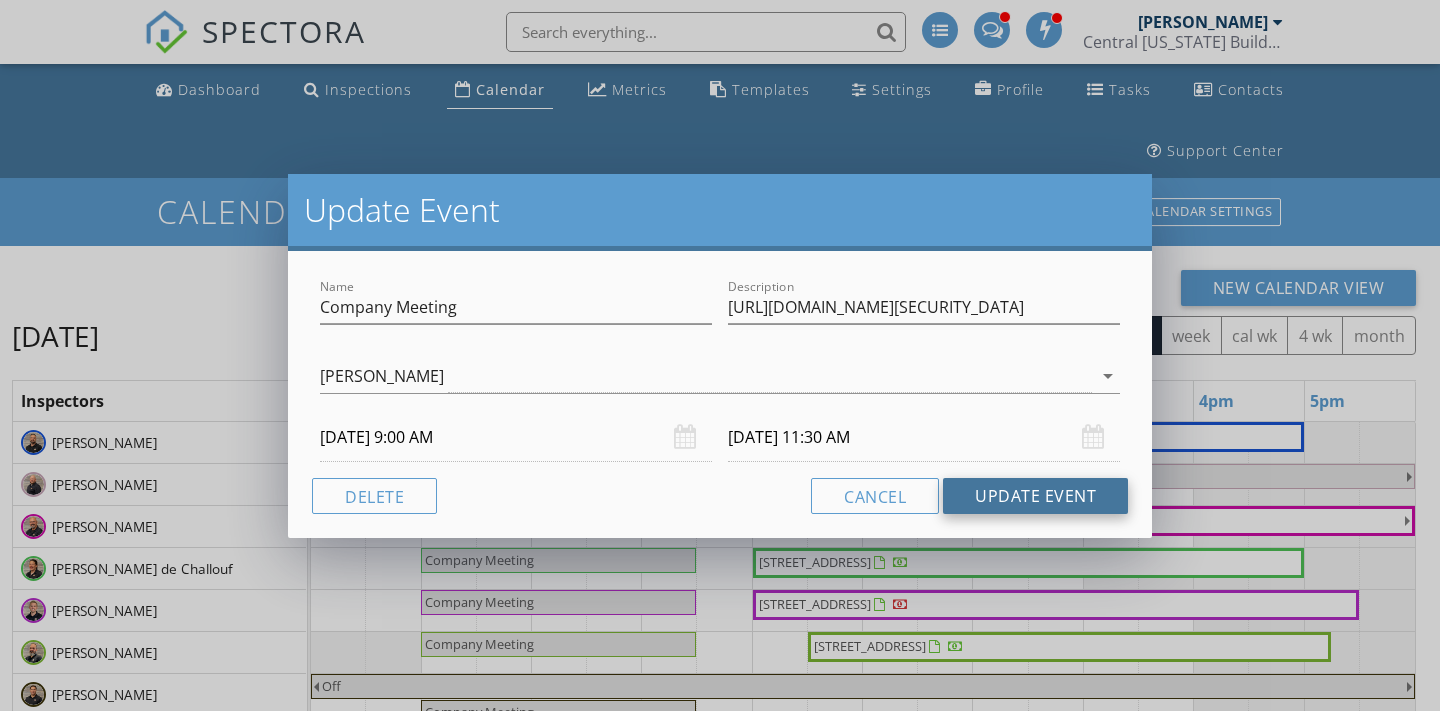click on "Update Event" at bounding box center [1035, 496] 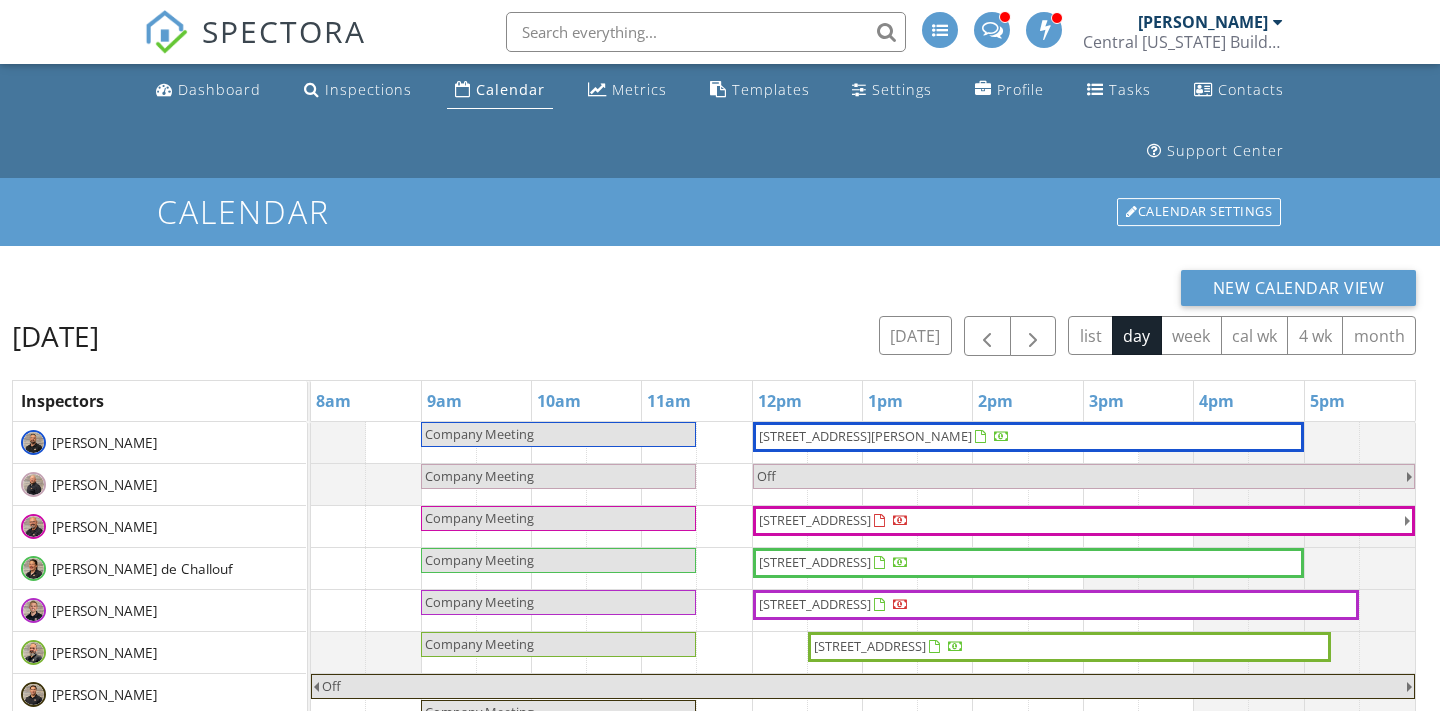 click on "Company Meeting" at bounding box center [479, 560] 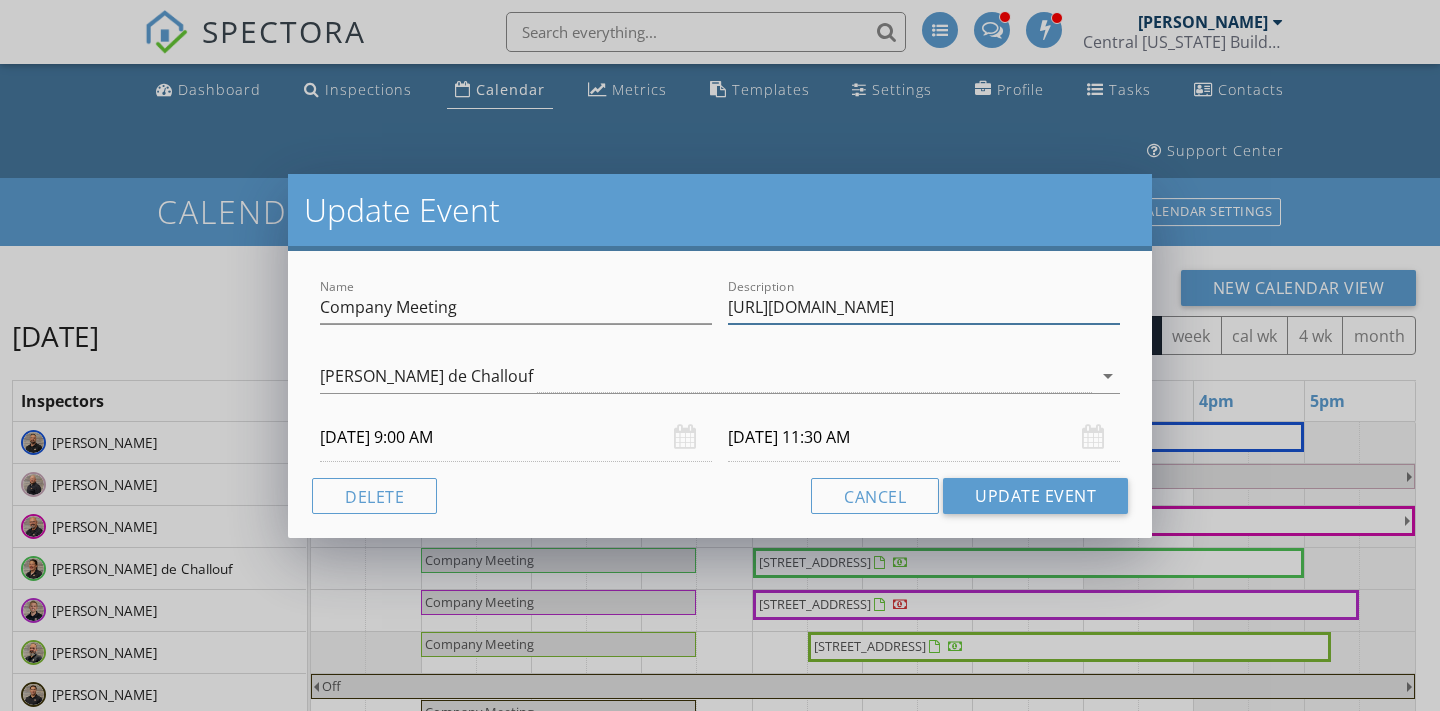 click on "[URL][DOMAIN_NAME]" at bounding box center [924, 307] 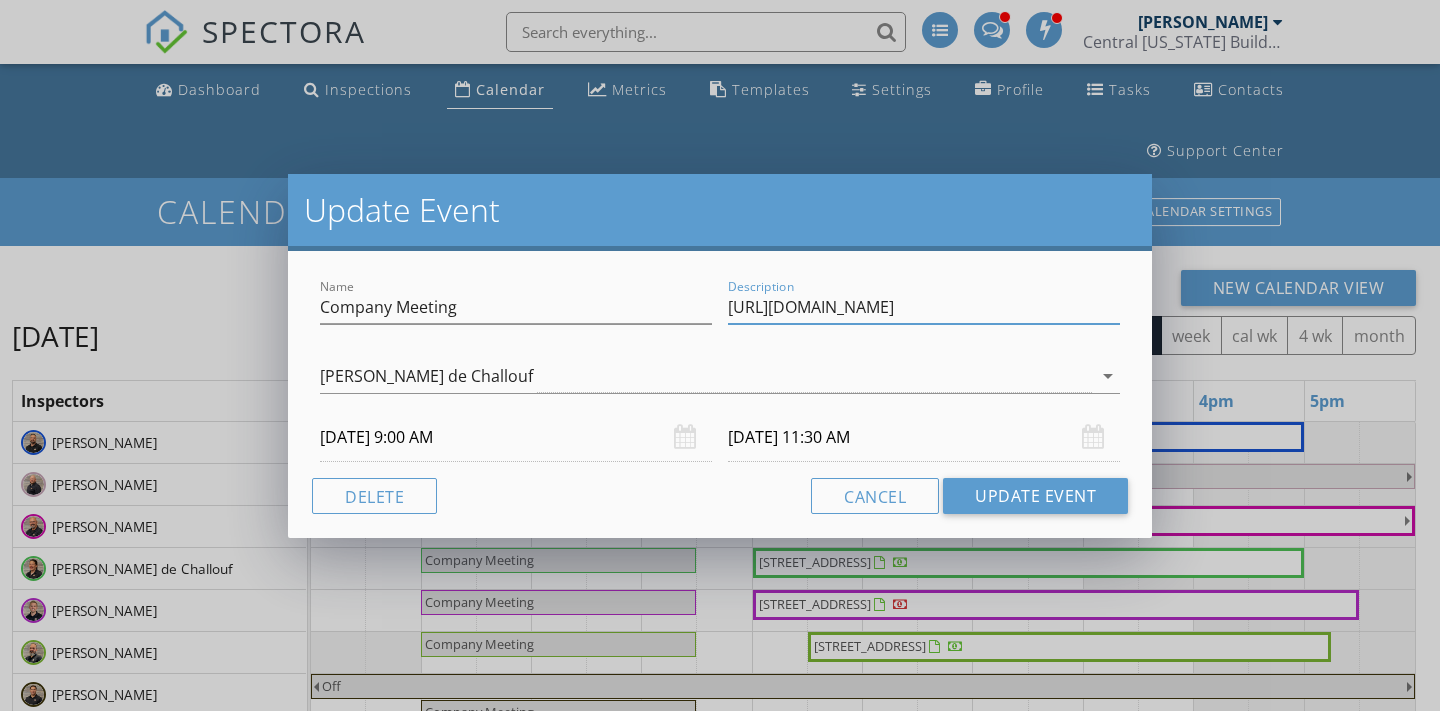 click on "[URL][DOMAIN_NAME]" at bounding box center [924, 307] 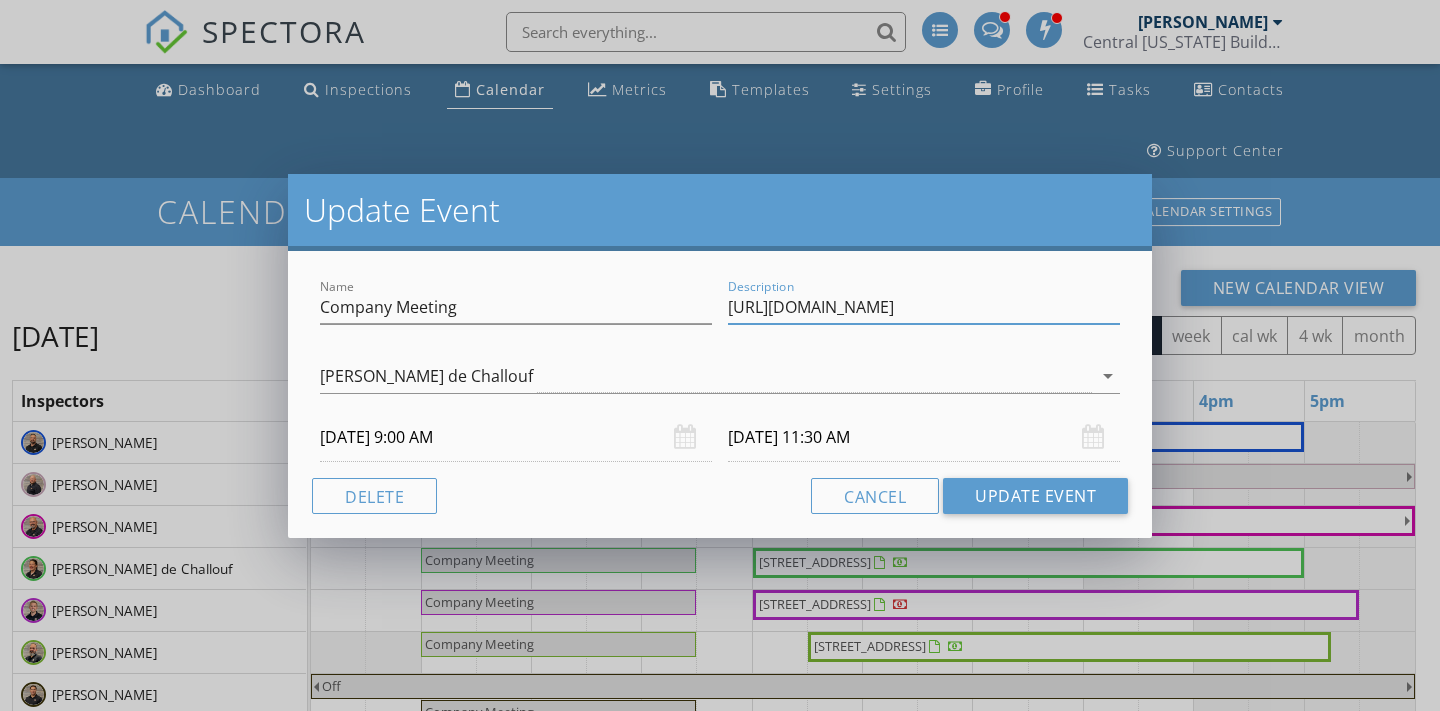 click on "[URL][DOMAIN_NAME]" at bounding box center (924, 307) 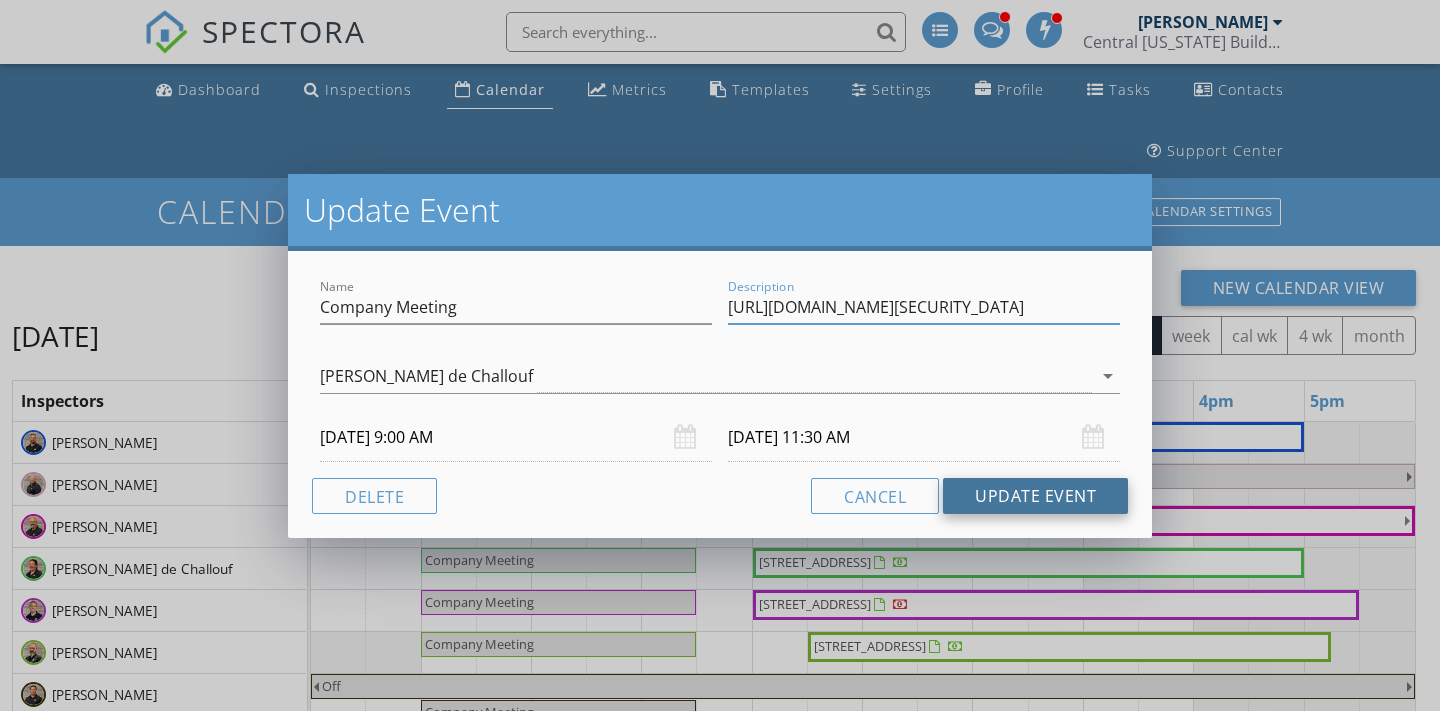 type on "[URL][DOMAIN_NAME][SECURITY_DATA]" 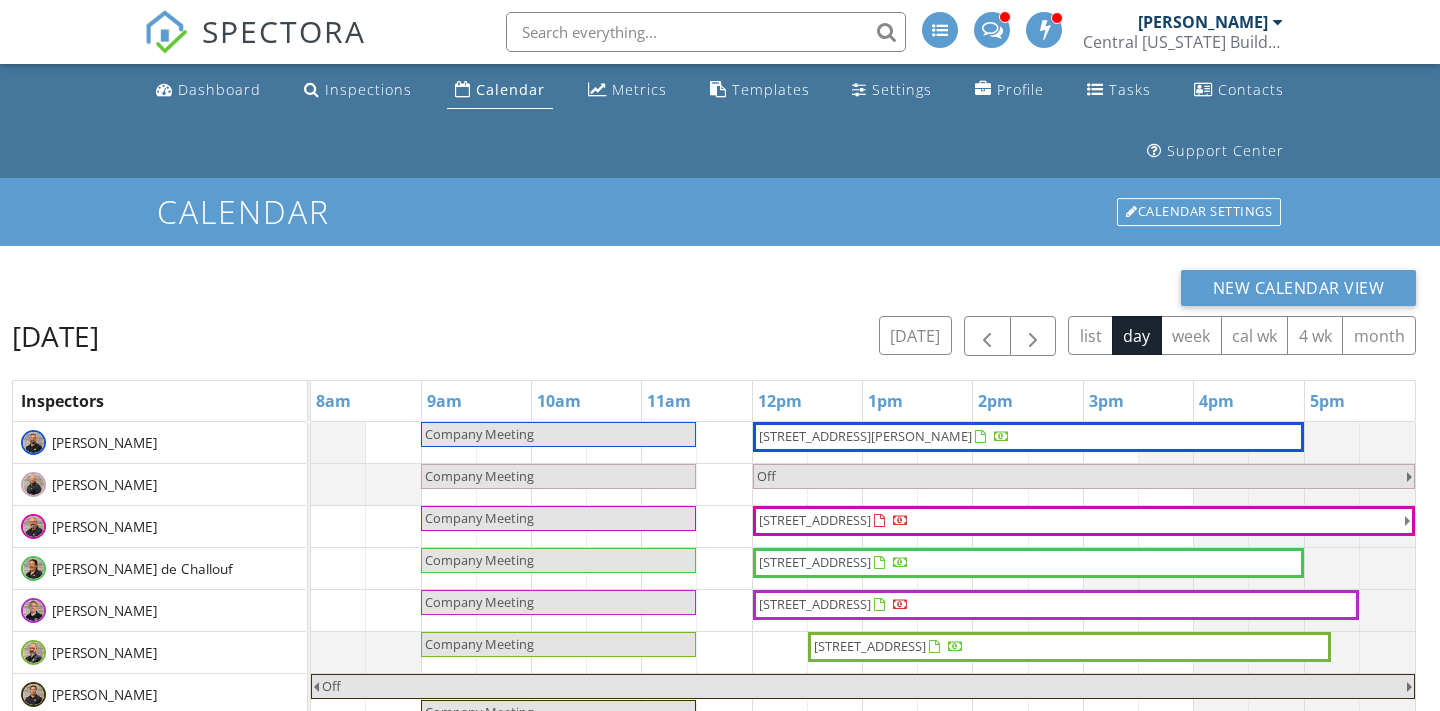 click on "Company Meeting" at bounding box center [479, 602] 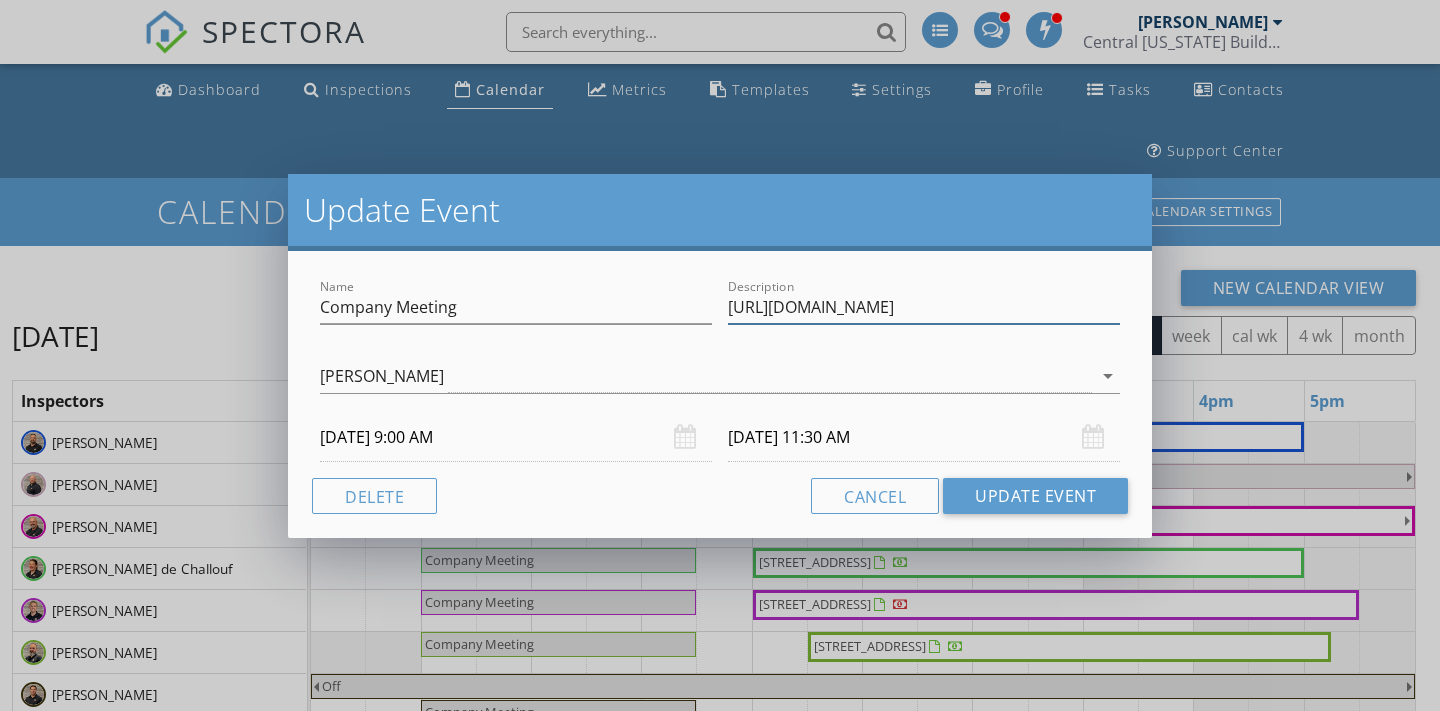 click on "[URL][DOMAIN_NAME]" at bounding box center [924, 307] 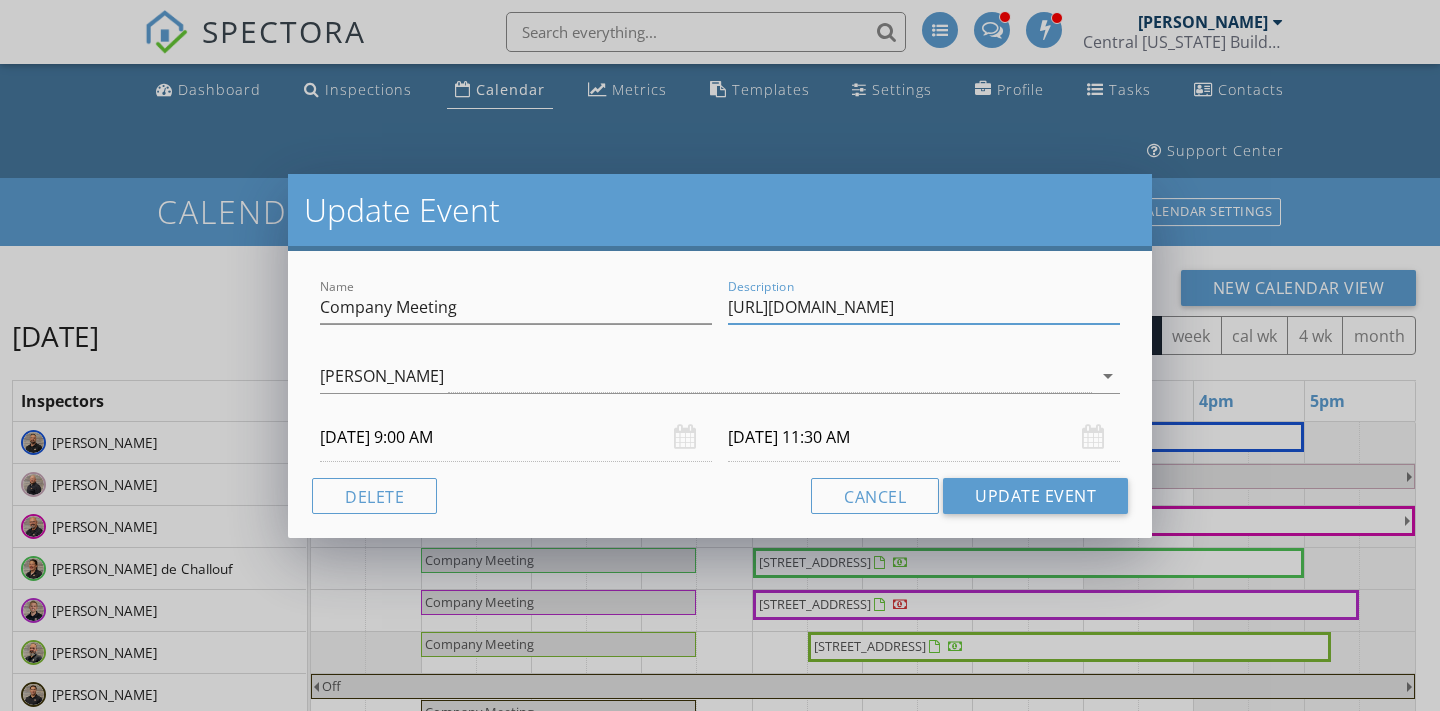 click on "[URL][DOMAIN_NAME]" at bounding box center (924, 307) 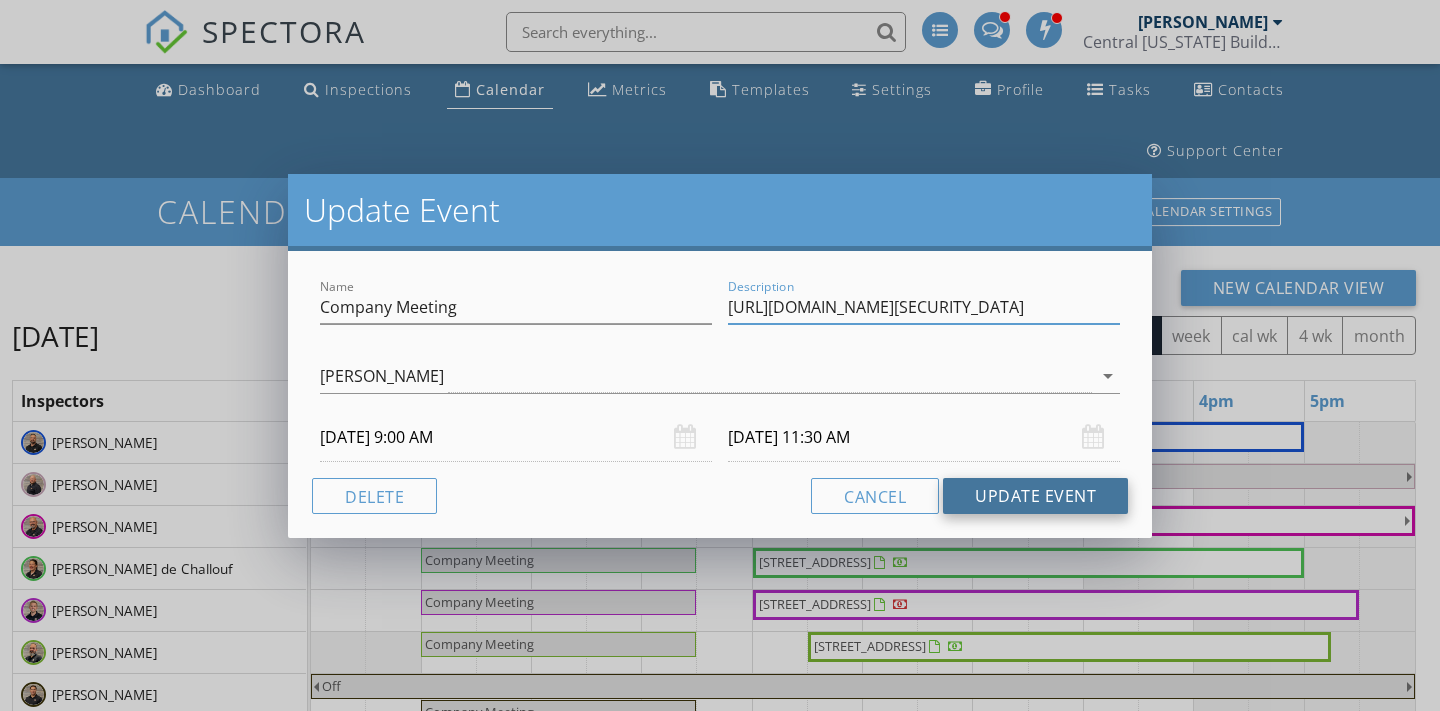 type on "[URL][DOMAIN_NAME][SECURITY_DATA]" 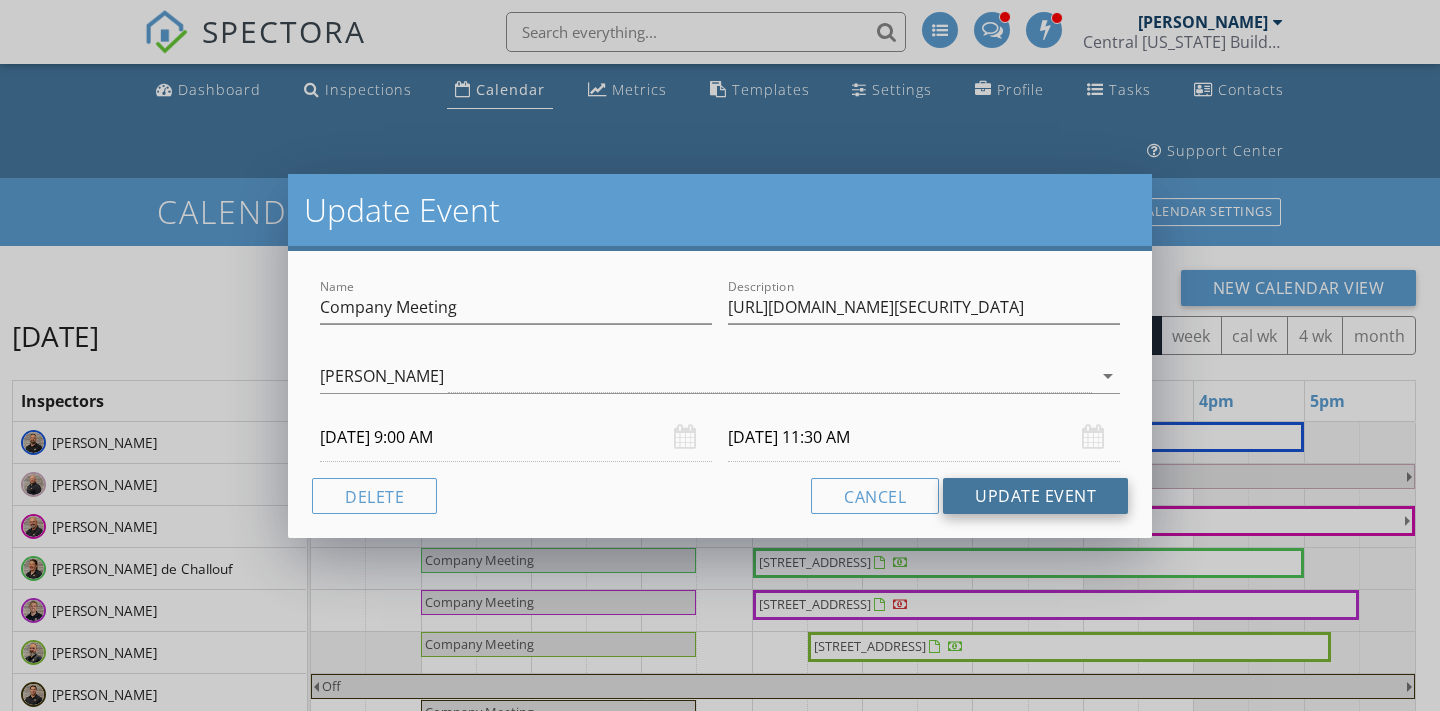 click on "Update Event" at bounding box center [1035, 496] 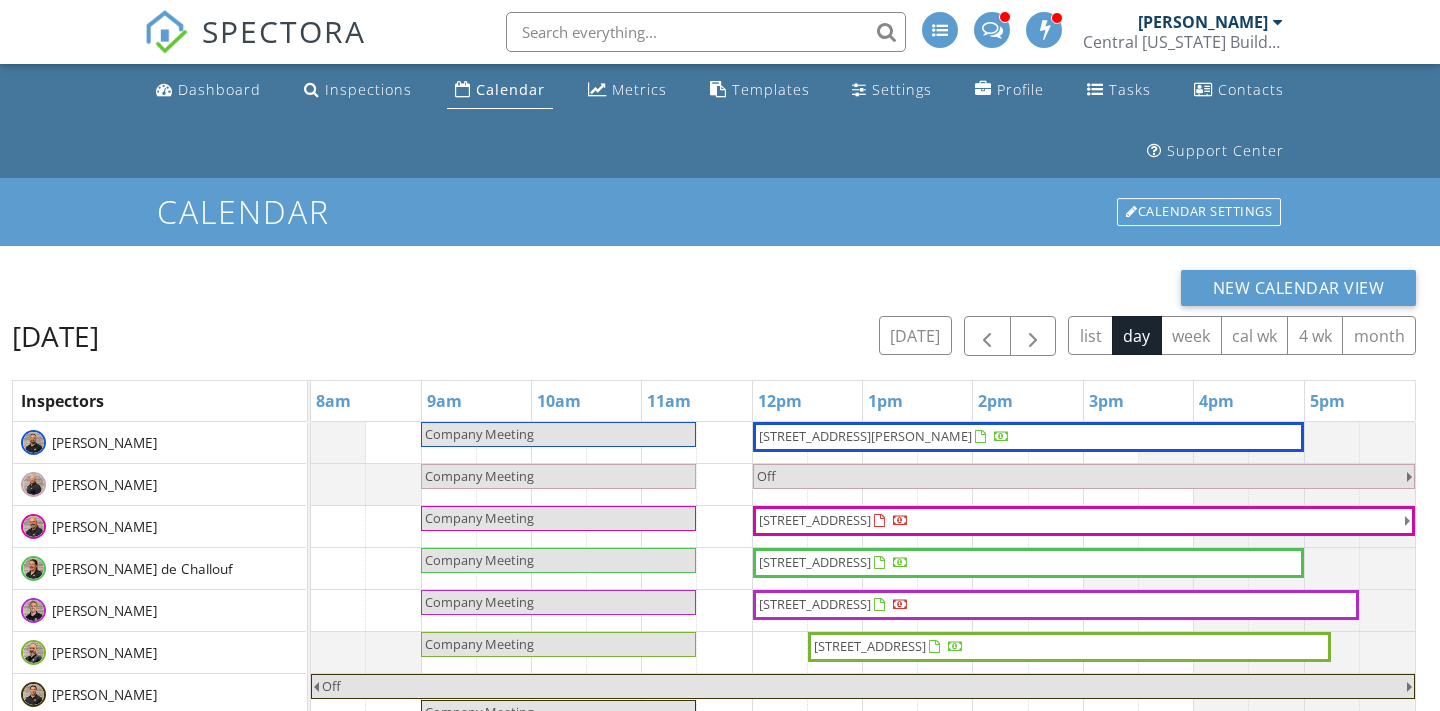 click on "Company Meeting" at bounding box center (479, 644) 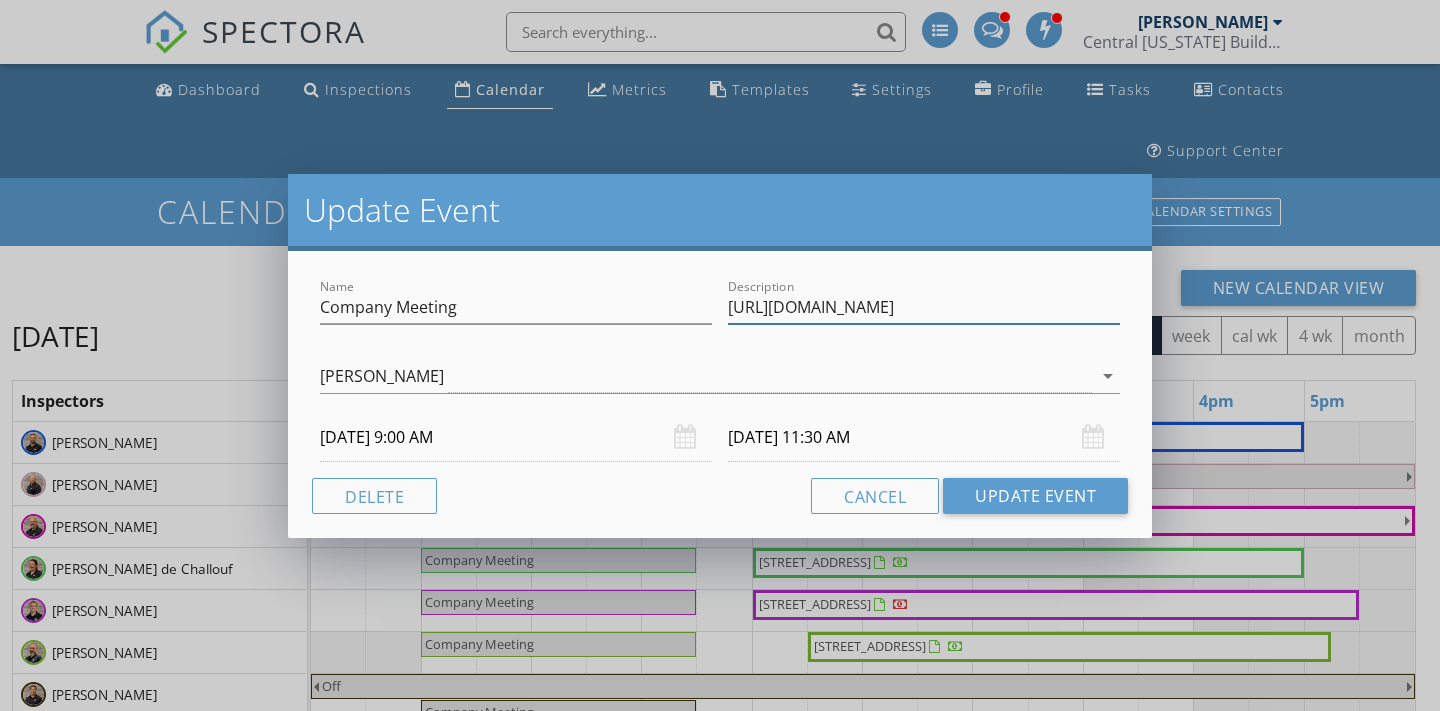click on "[URL][DOMAIN_NAME]" at bounding box center [924, 307] 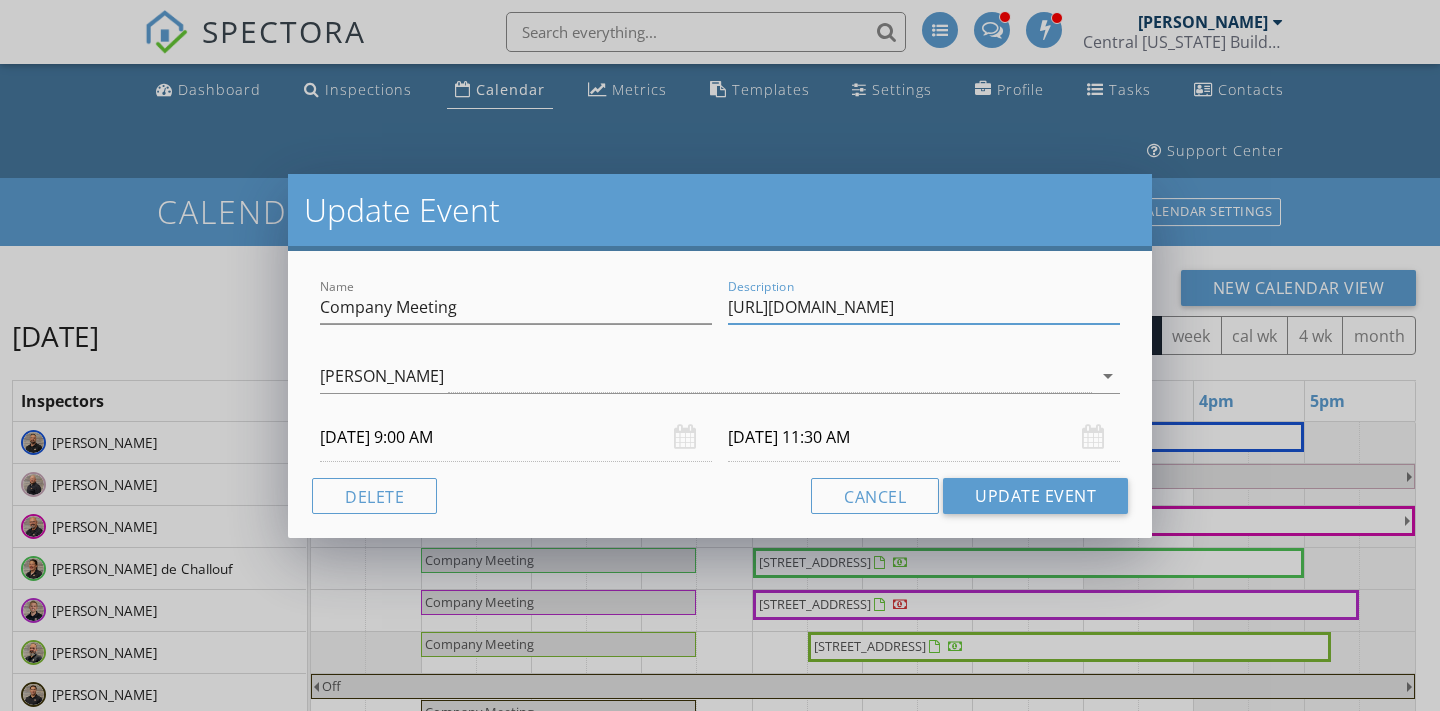 click on "[URL][DOMAIN_NAME]" at bounding box center (924, 307) 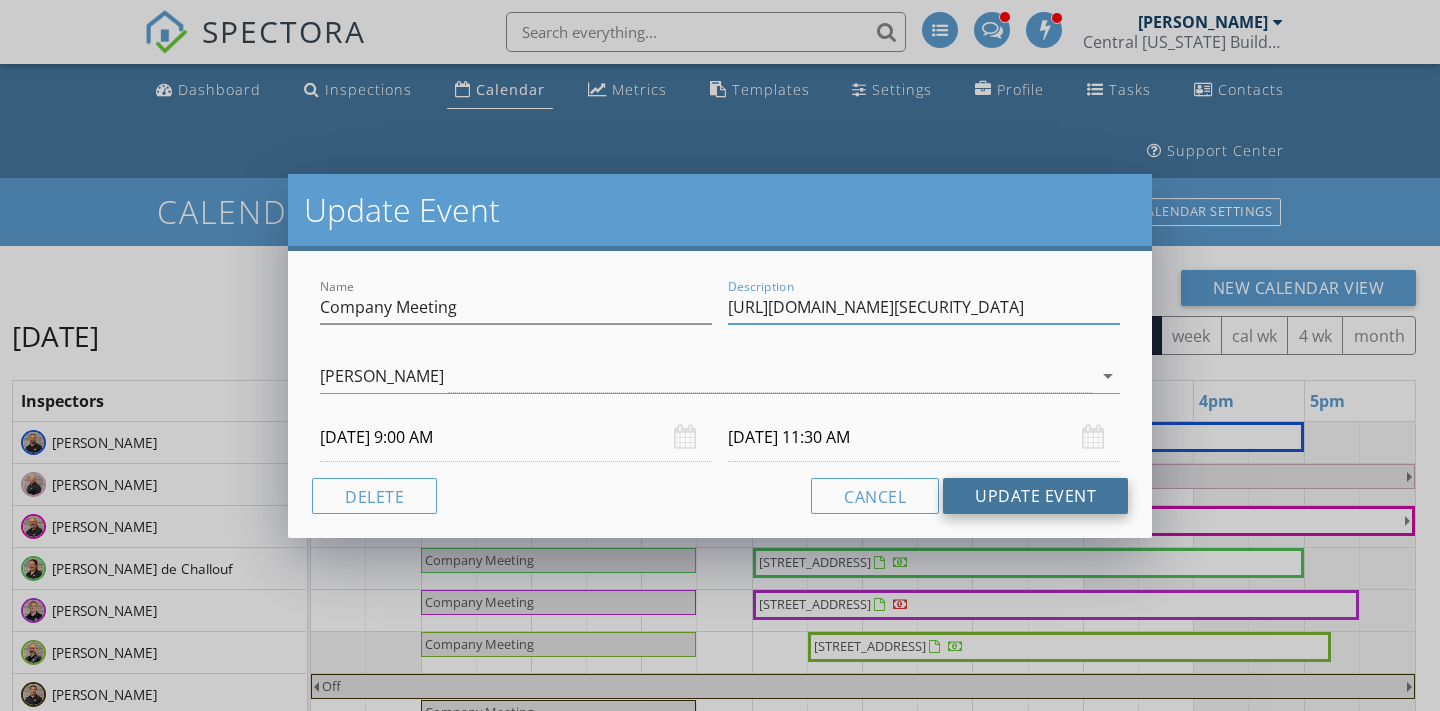 type on "[URL][DOMAIN_NAME][SECURITY_DATA]" 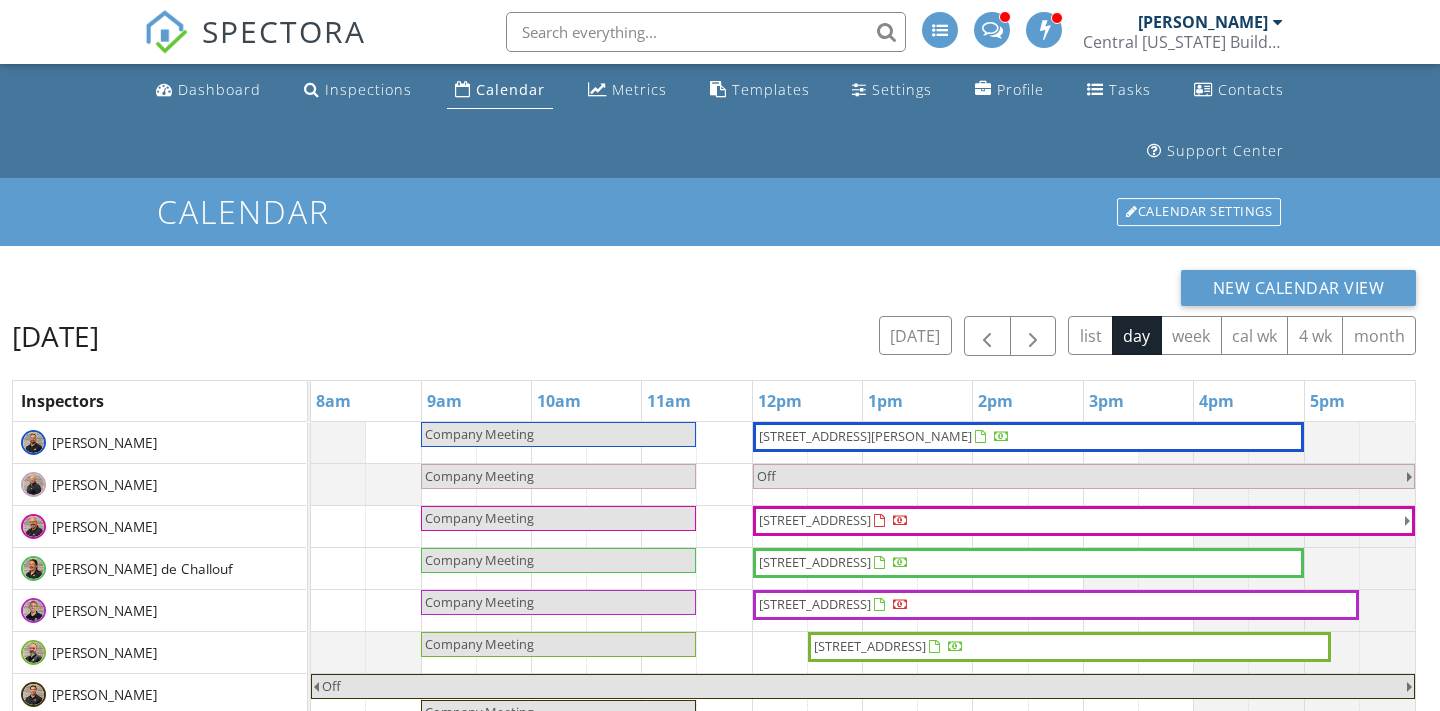 scroll, scrollTop: 555, scrollLeft: 0, axis: vertical 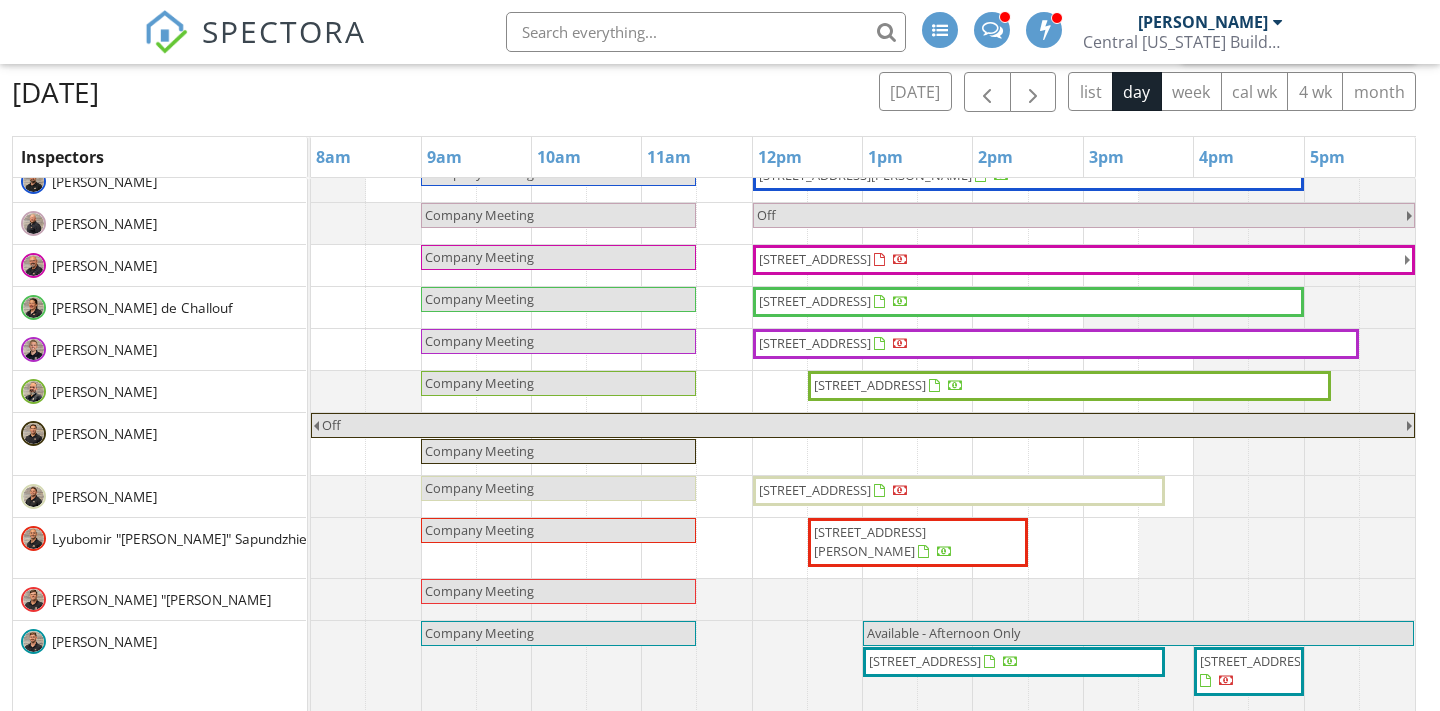 click on "Company Meeting" at bounding box center (558, 488) 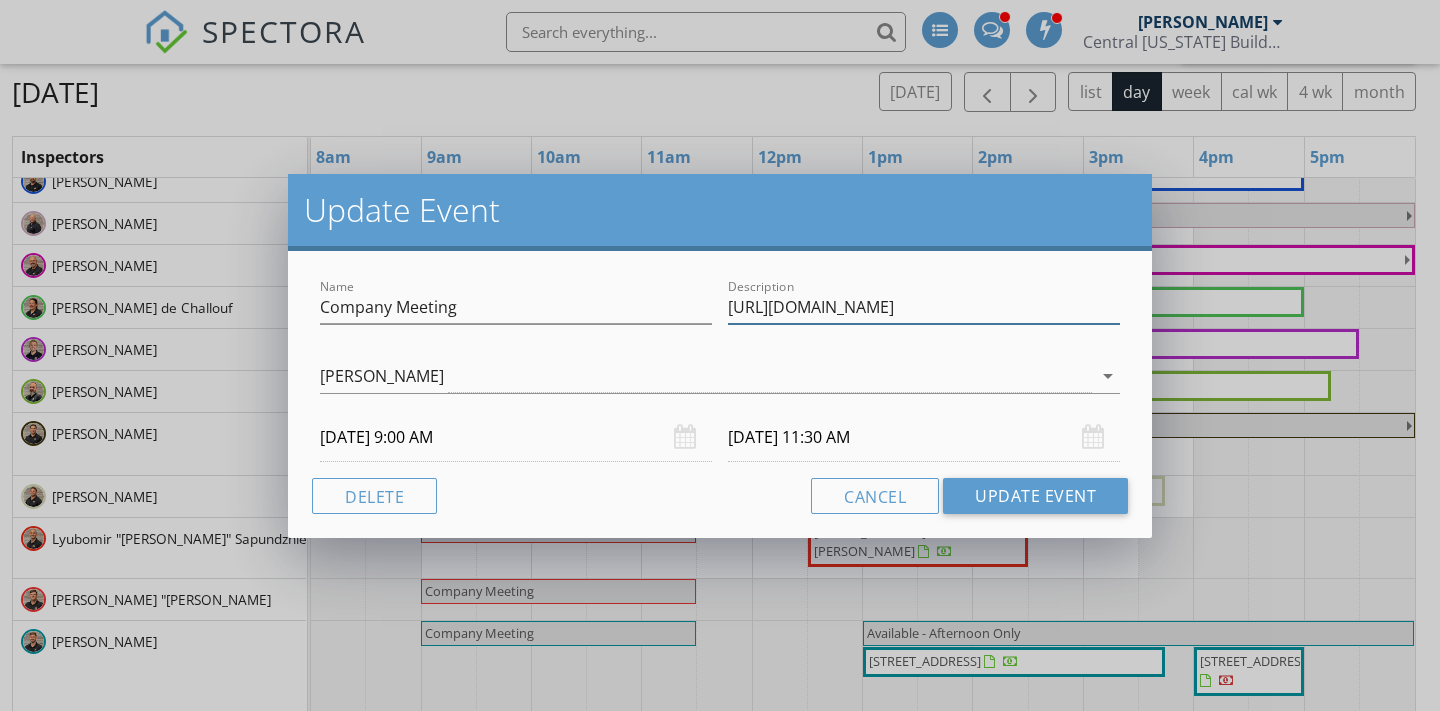 click on "[URL][DOMAIN_NAME]" at bounding box center [924, 307] 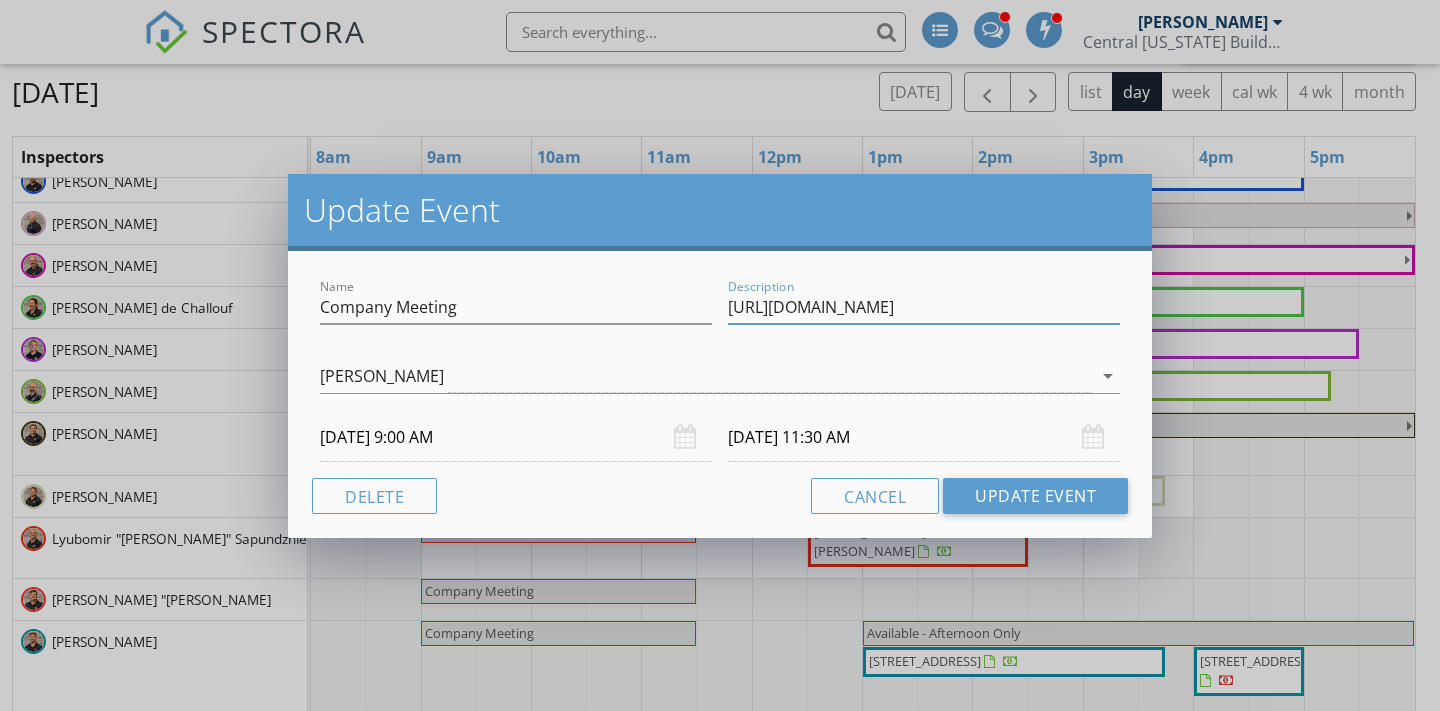 click on "[URL][DOMAIN_NAME]" at bounding box center [924, 307] 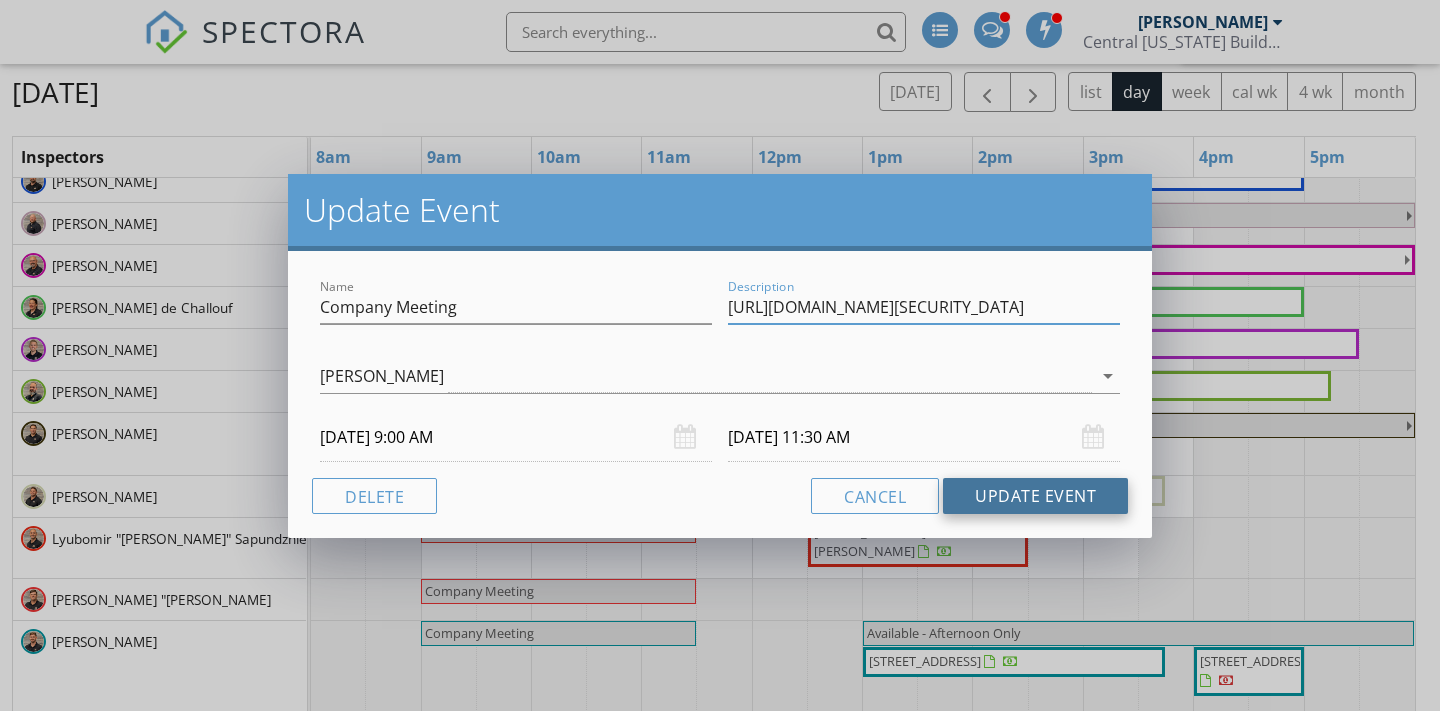 type on "[URL][DOMAIN_NAME][SECURITY_DATA]" 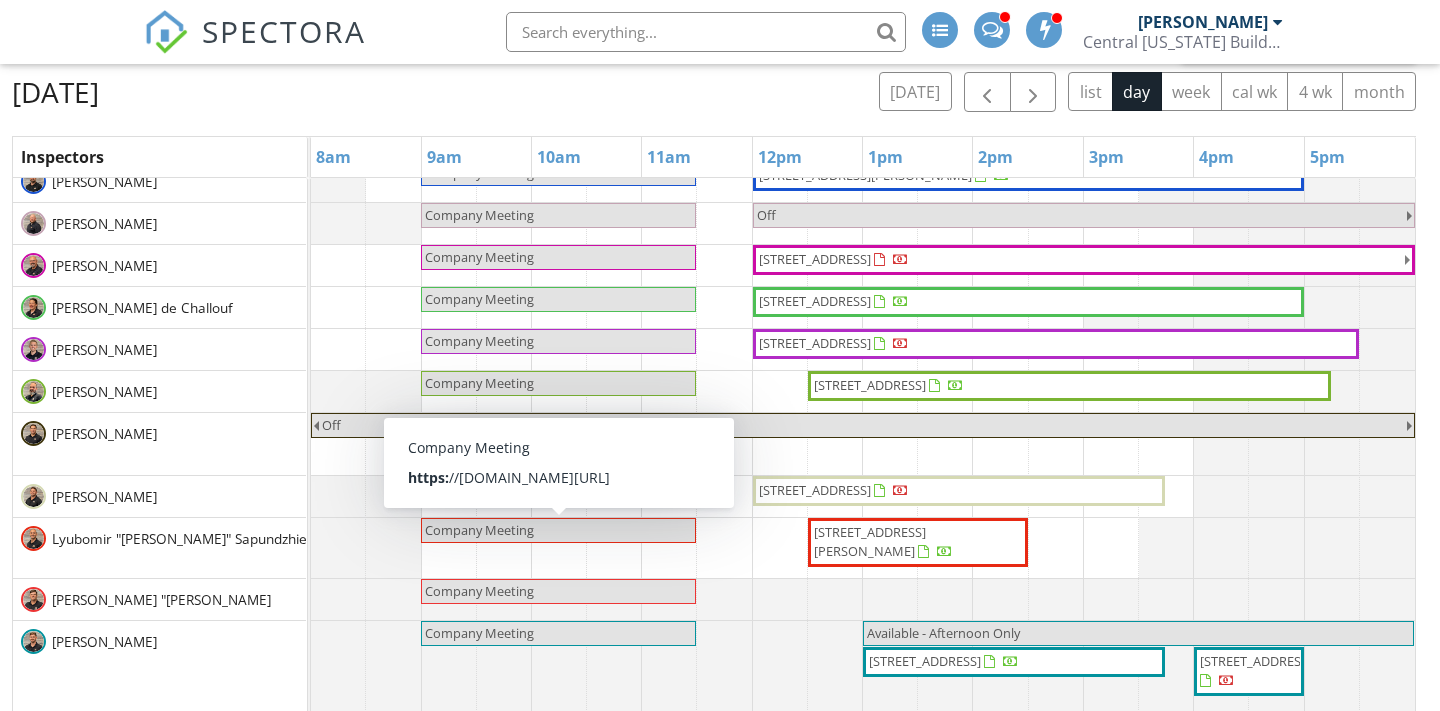 click on "Company Meeting" at bounding box center [558, 530] 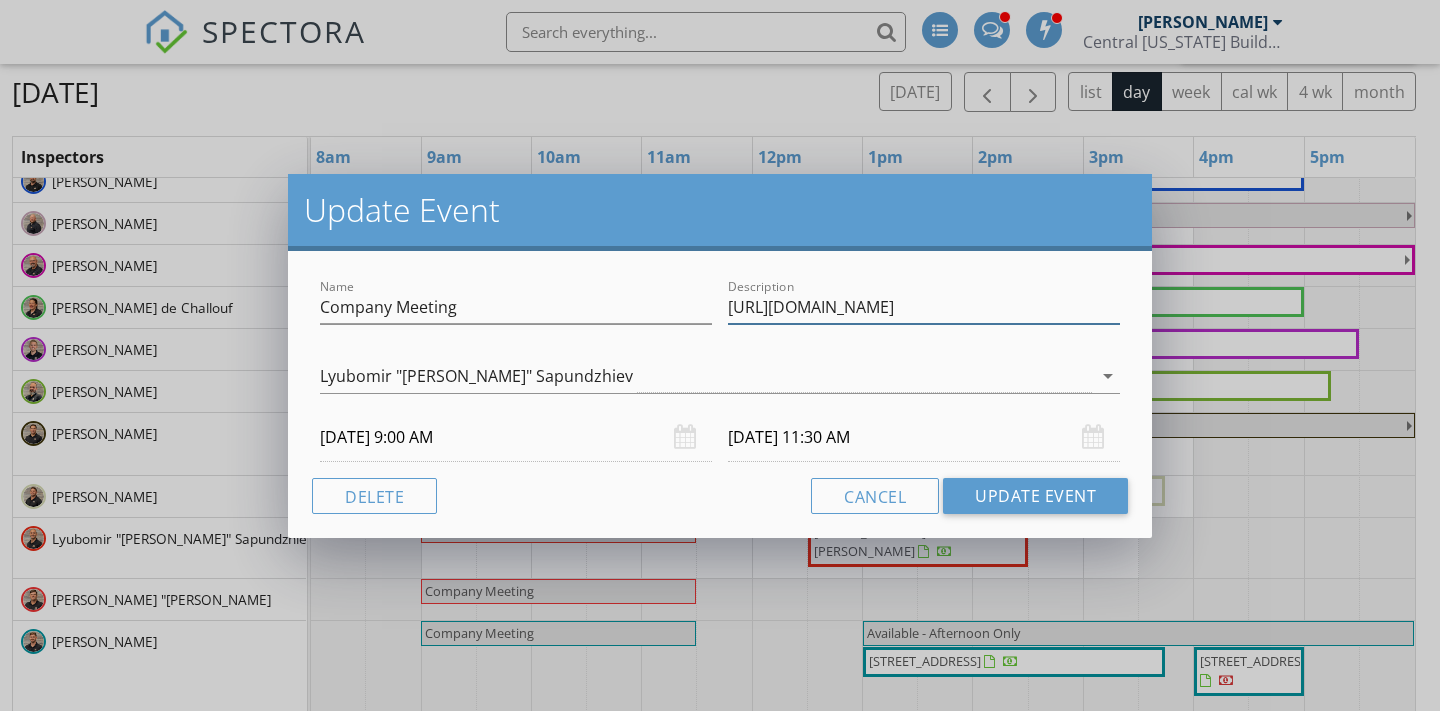 click on "[URL][DOMAIN_NAME]" at bounding box center [924, 307] 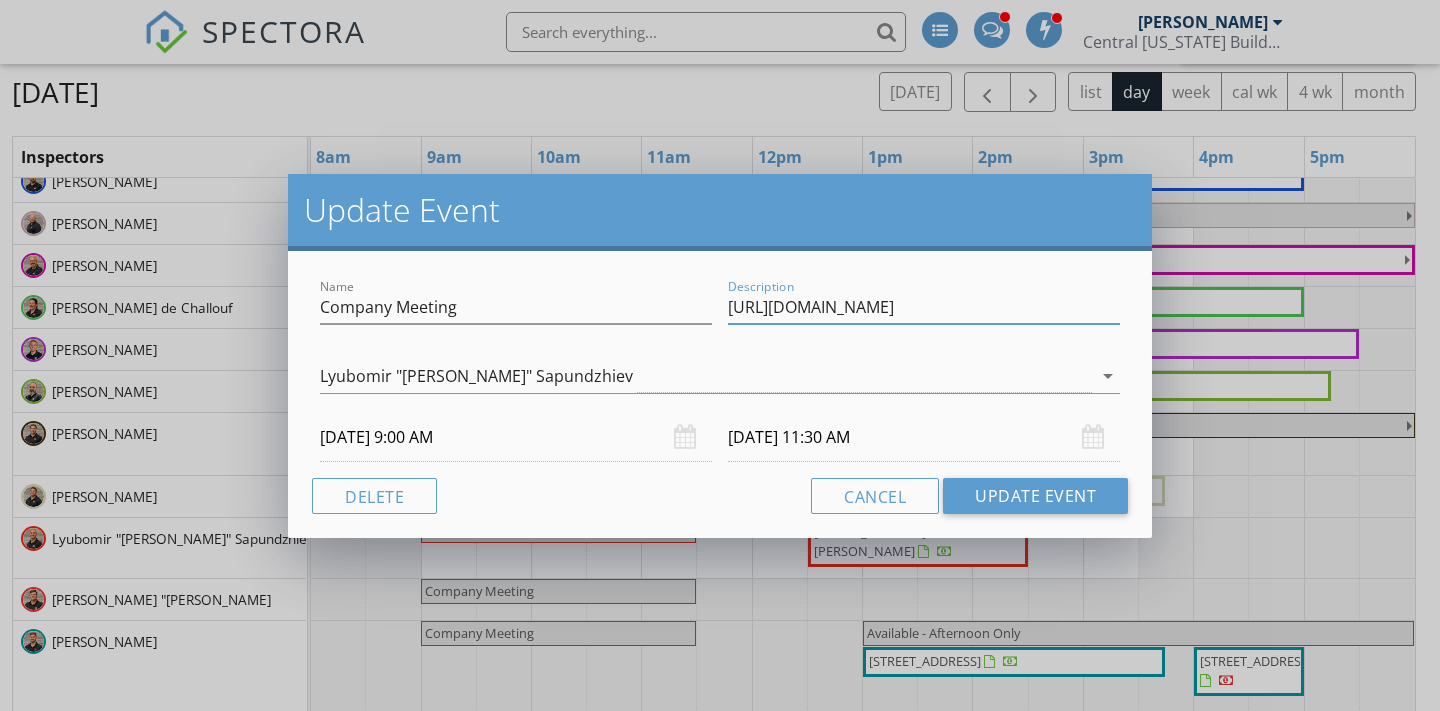 click on "[URL][DOMAIN_NAME]" at bounding box center [924, 307] 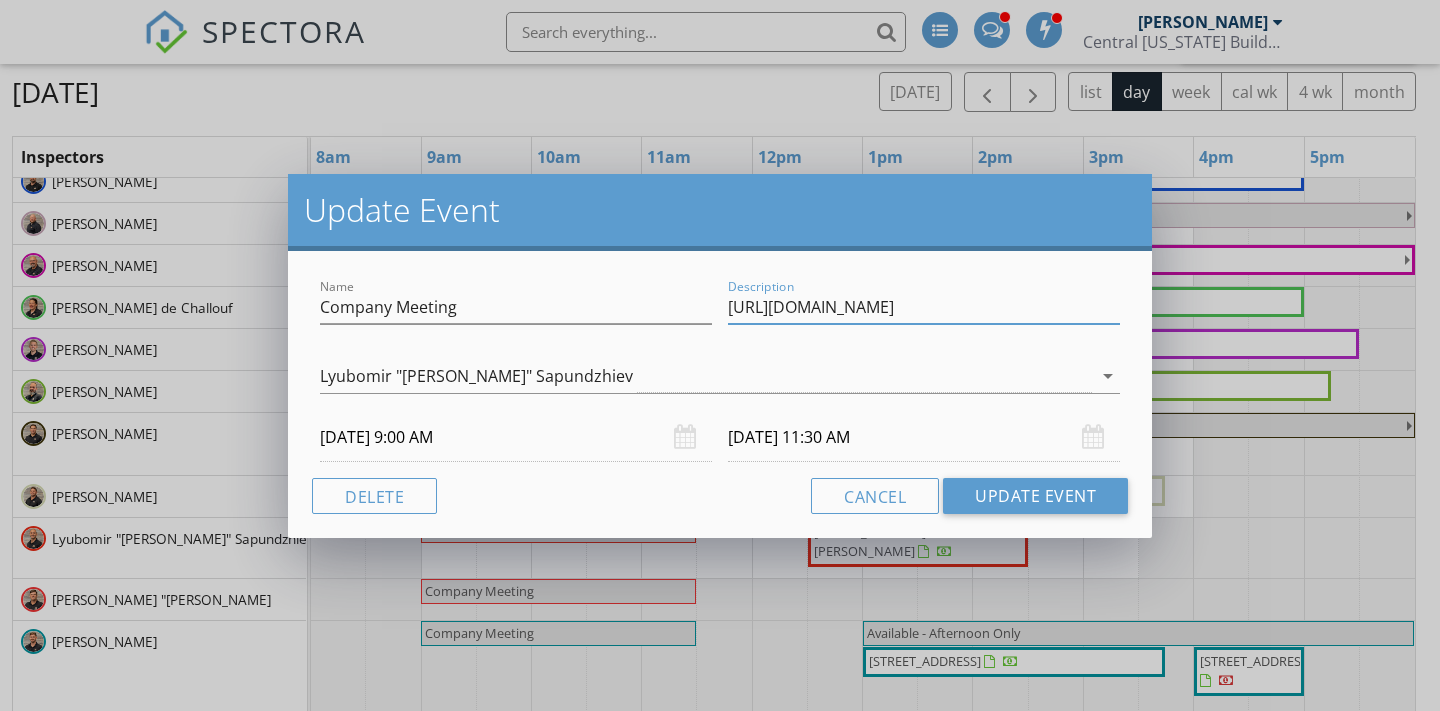 click on "[URL][DOMAIN_NAME]" at bounding box center [924, 307] 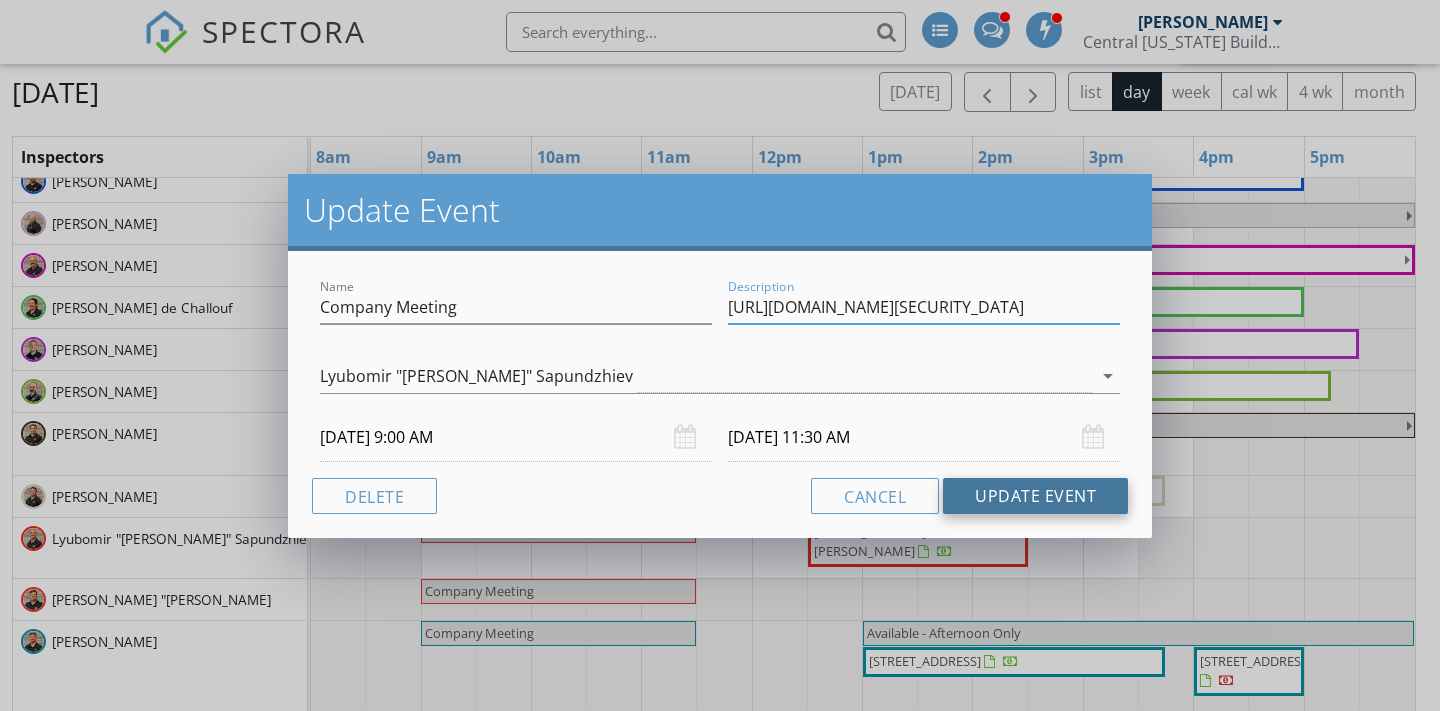 type on "[URL][DOMAIN_NAME][SECURITY_DATA]" 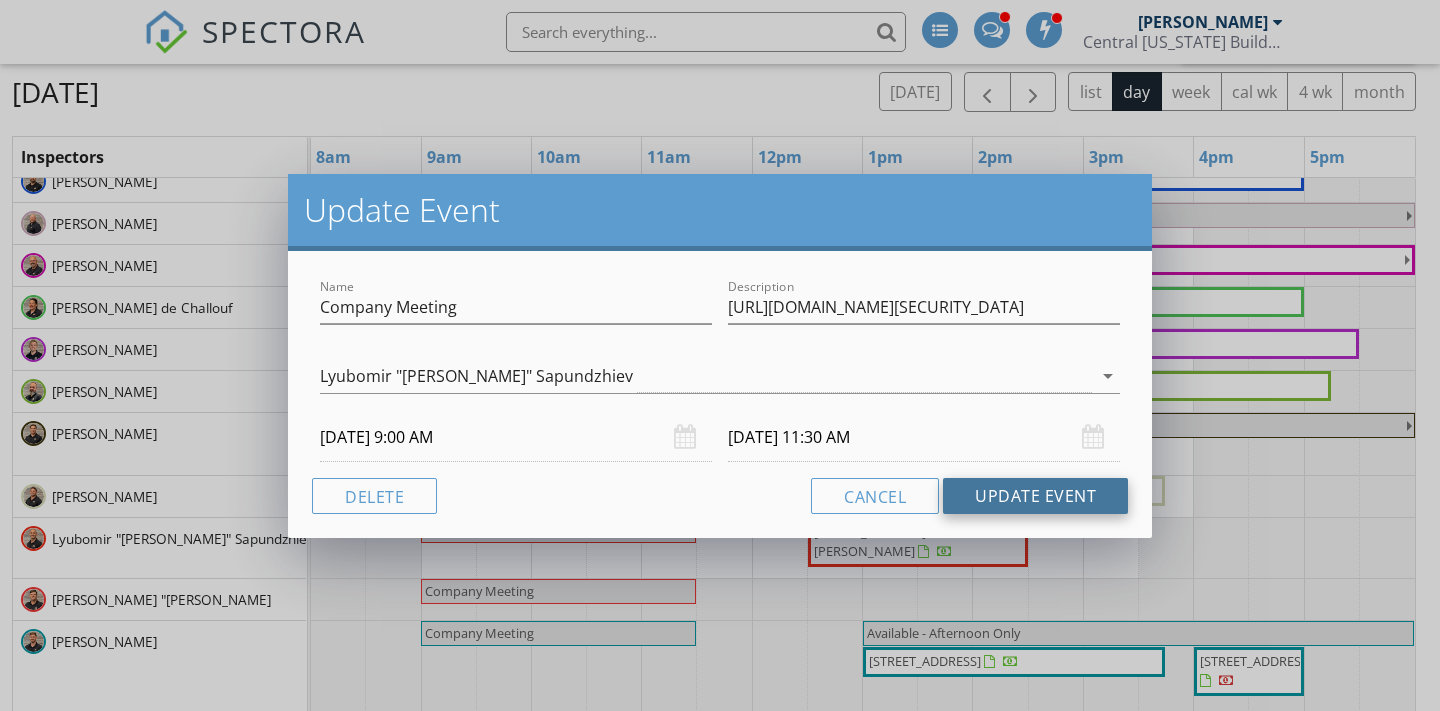 click on "Update Event" at bounding box center (1035, 496) 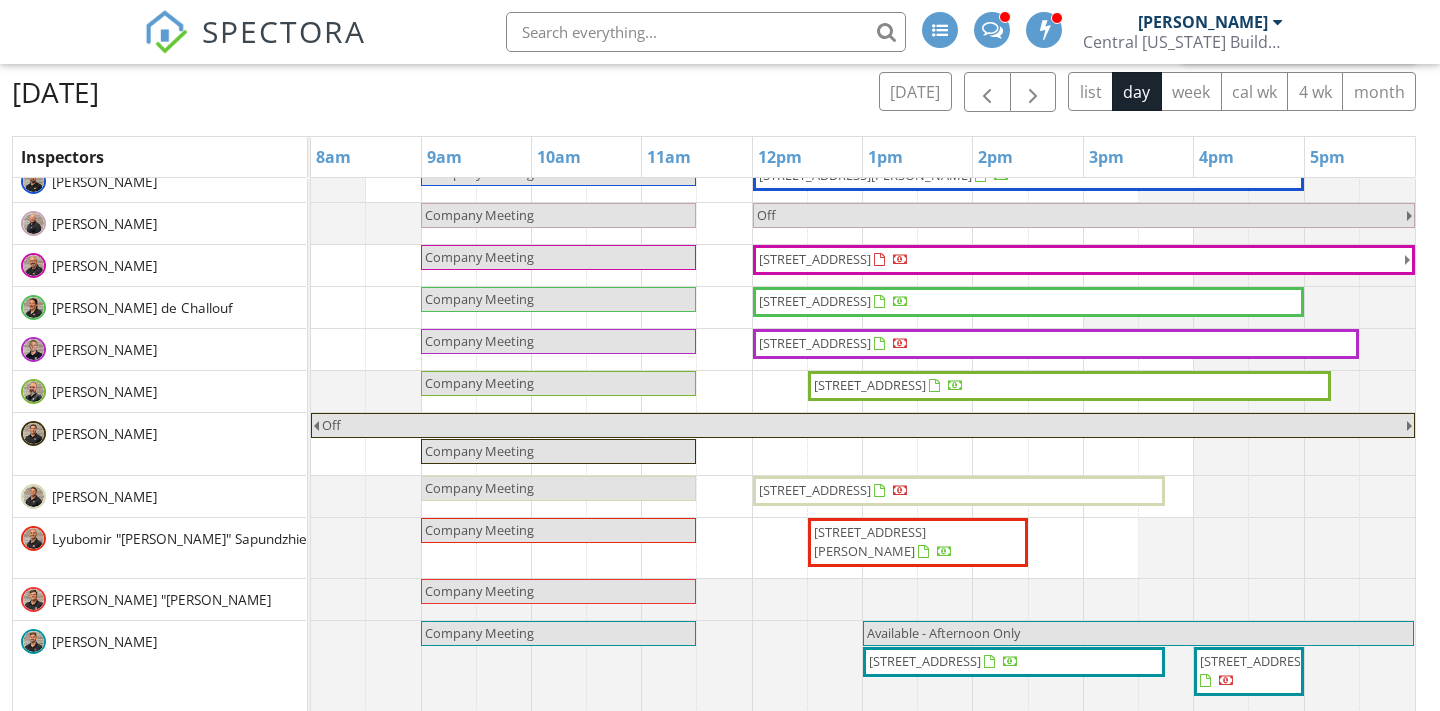 click on "Company Meeting" at bounding box center [558, 591] 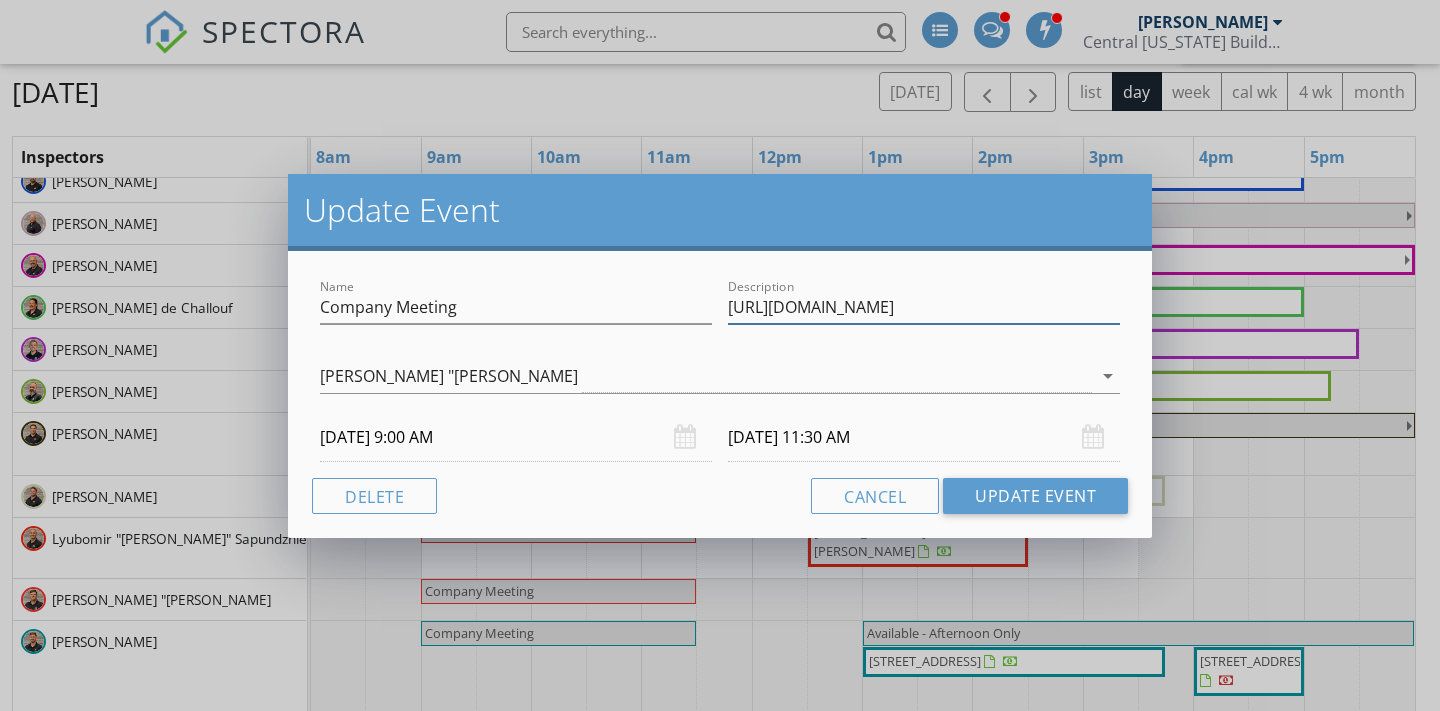 click on "[URL][DOMAIN_NAME]" at bounding box center (924, 307) 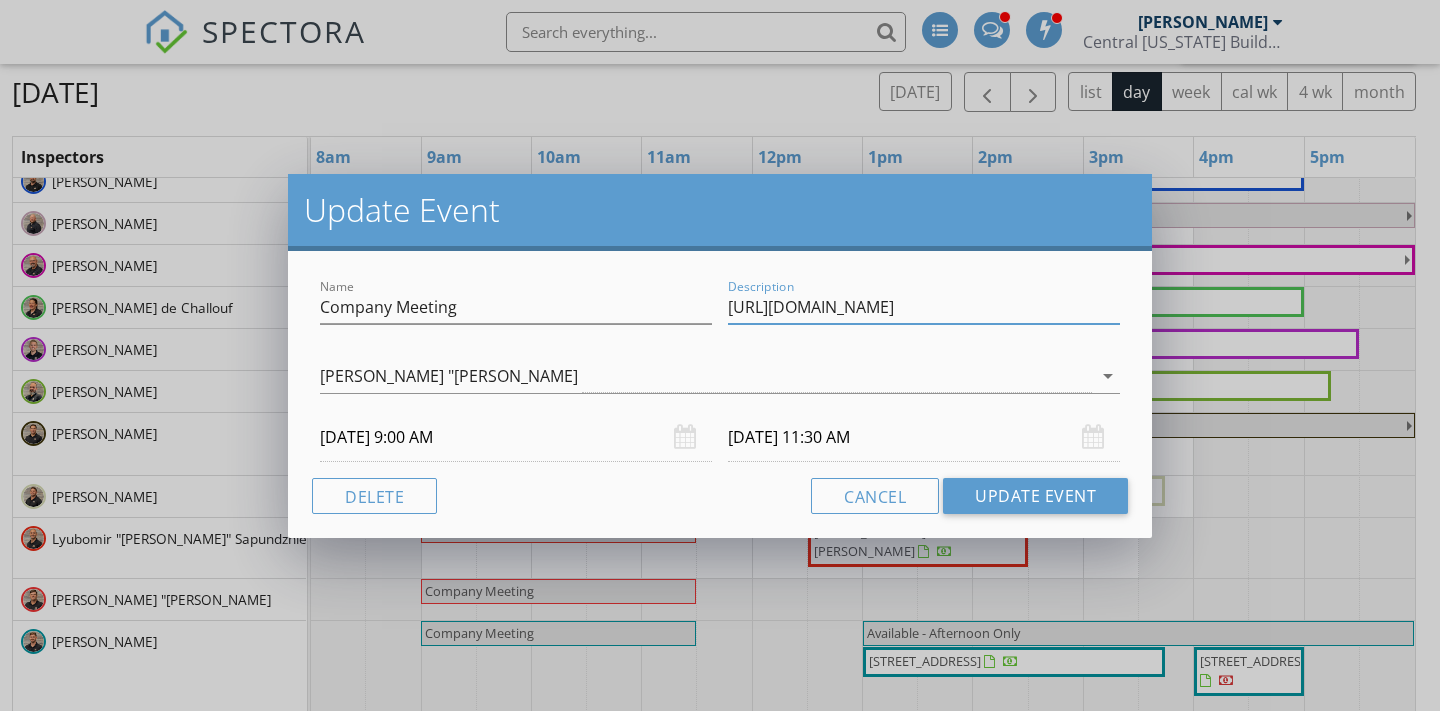 click on "[URL][DOMAIN_NAME]" at bounding box center (924, 307) 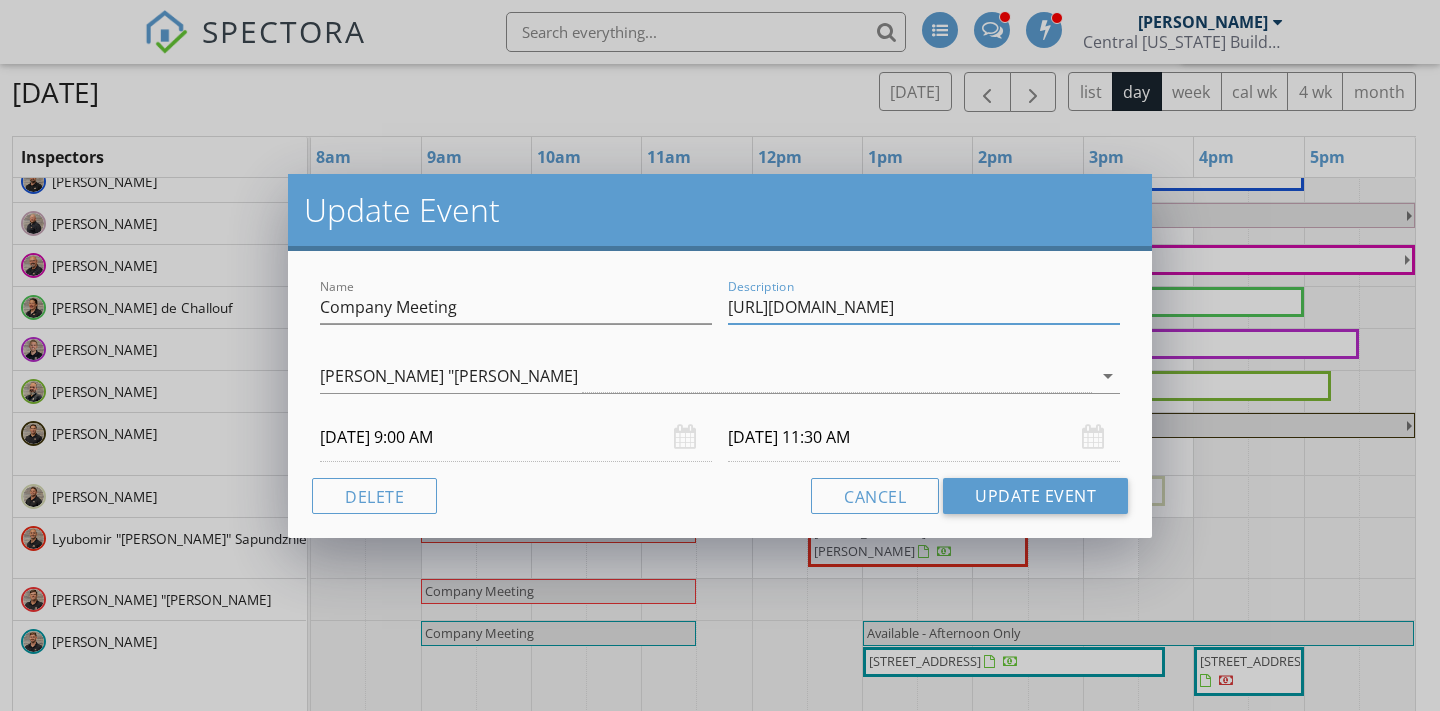 paste on "[DOMAIN_NAME][URL][SECURITY_DATA]" 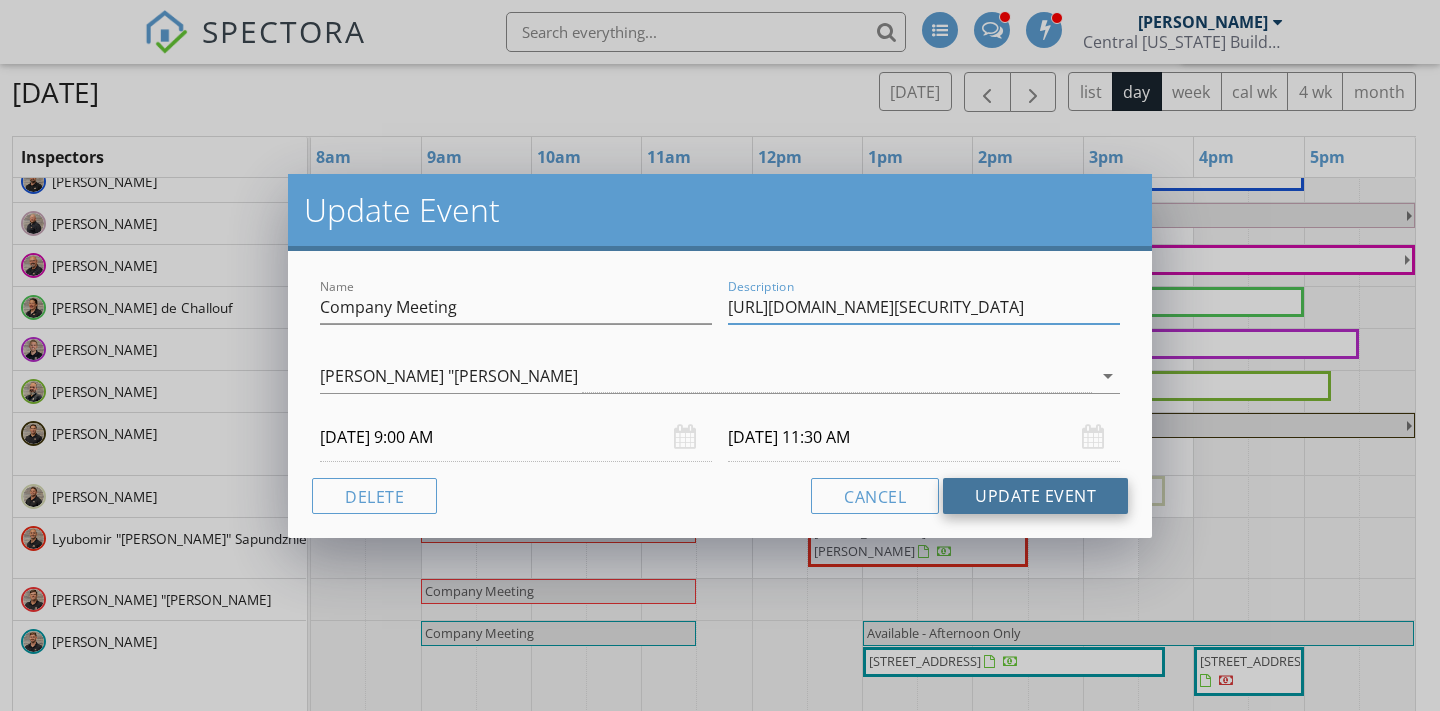 type on "[URL][DOMAIN_NAME][SECURITY_DATA]" 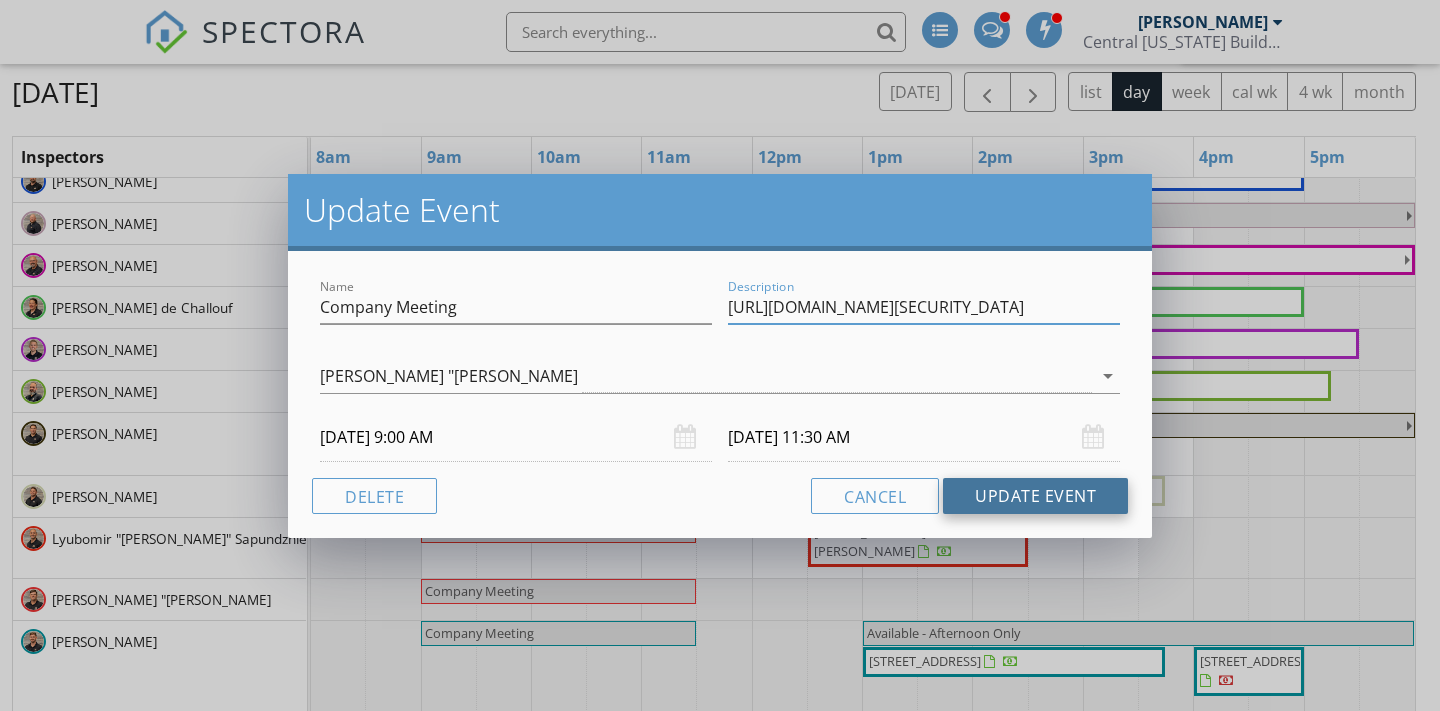 click on "Update Event" at bounding box center (1035, 496) 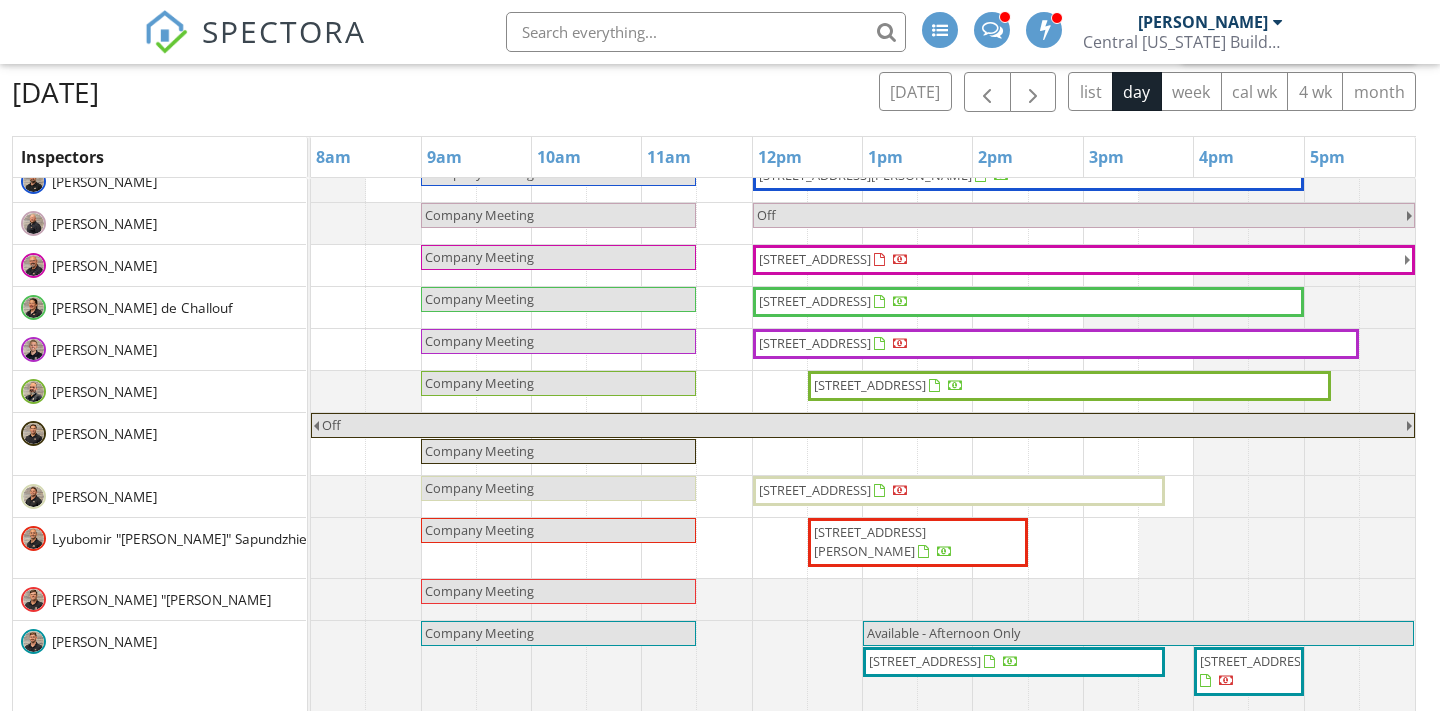 click on "Company Meeting" at bounding box center [558, 633] 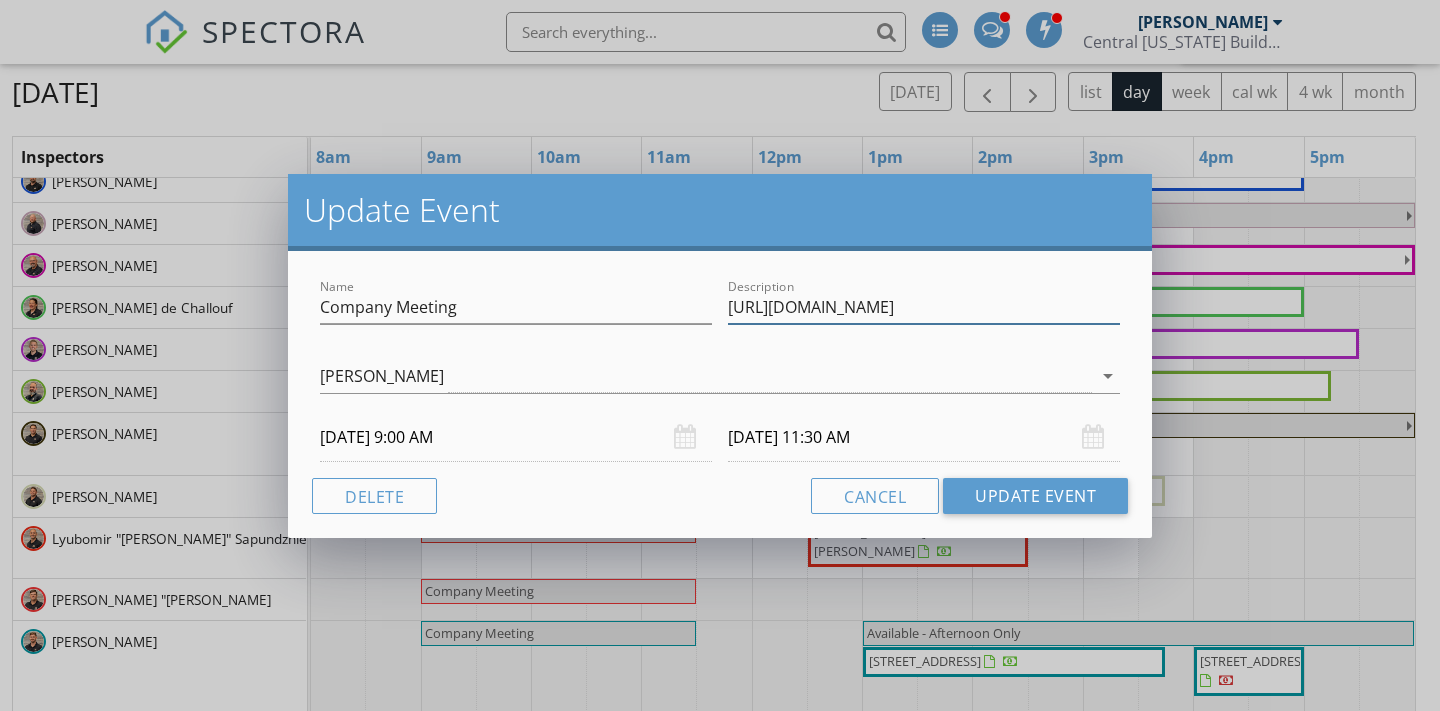 click on "[URL][DOMAIN_NAME]" at bounding box center (924, 307) 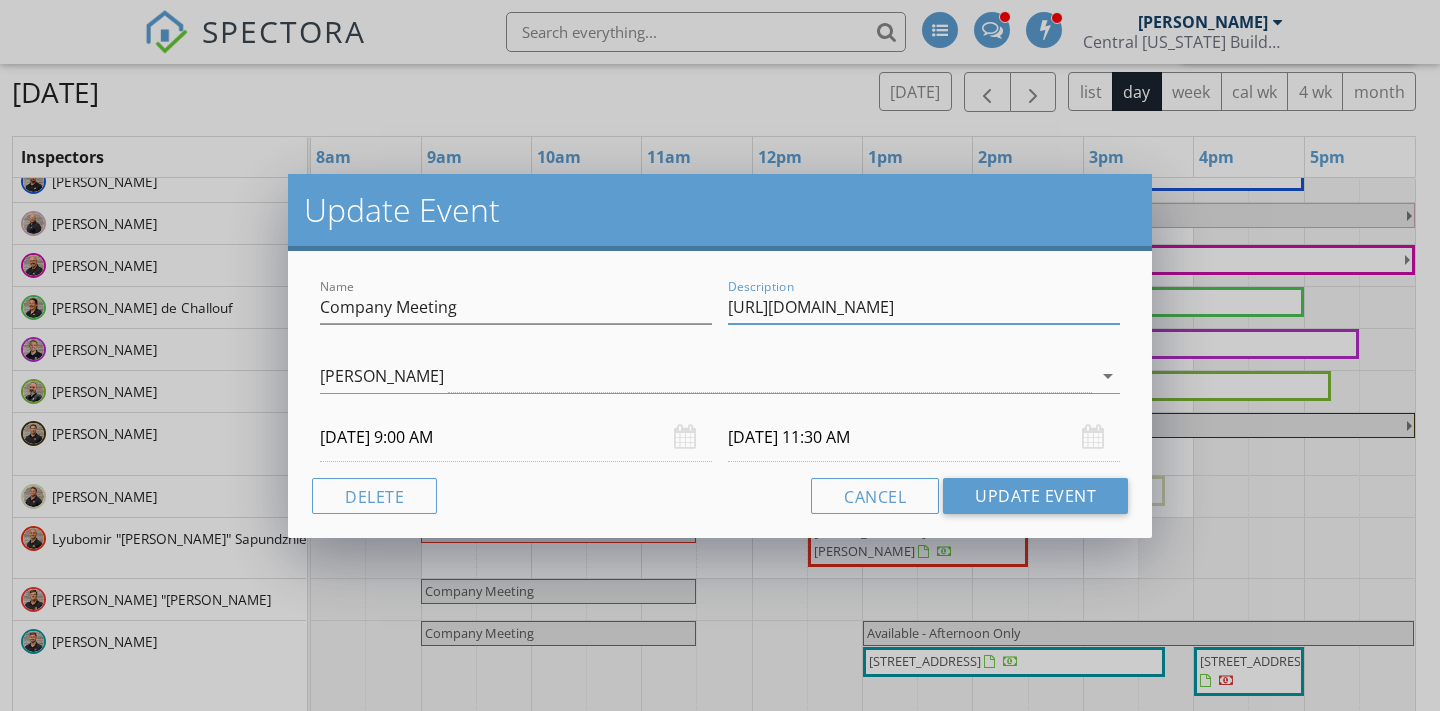click on "[URL][DOMAIN_NAME]" at bounding box center (924, 307) 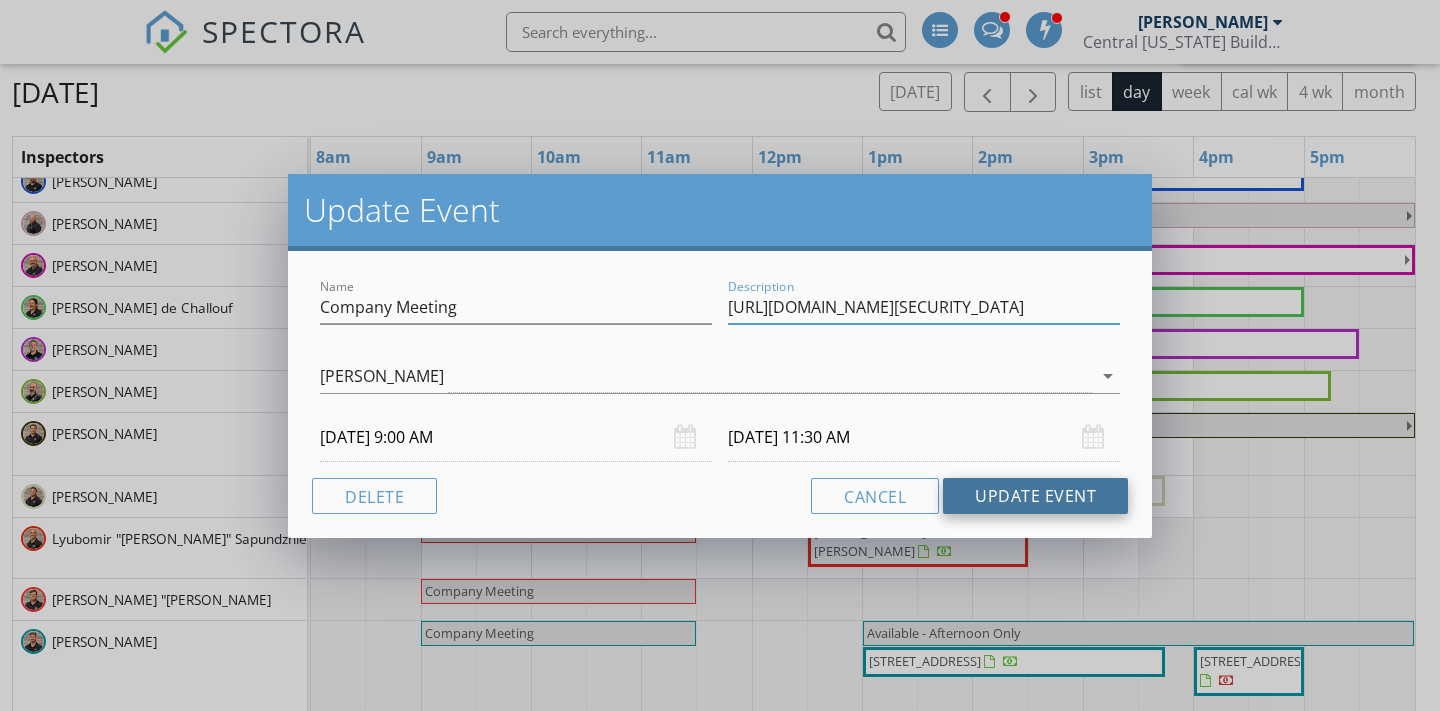 type on "[URL][DOMAIN_NAME][SECURITY_DATA]" 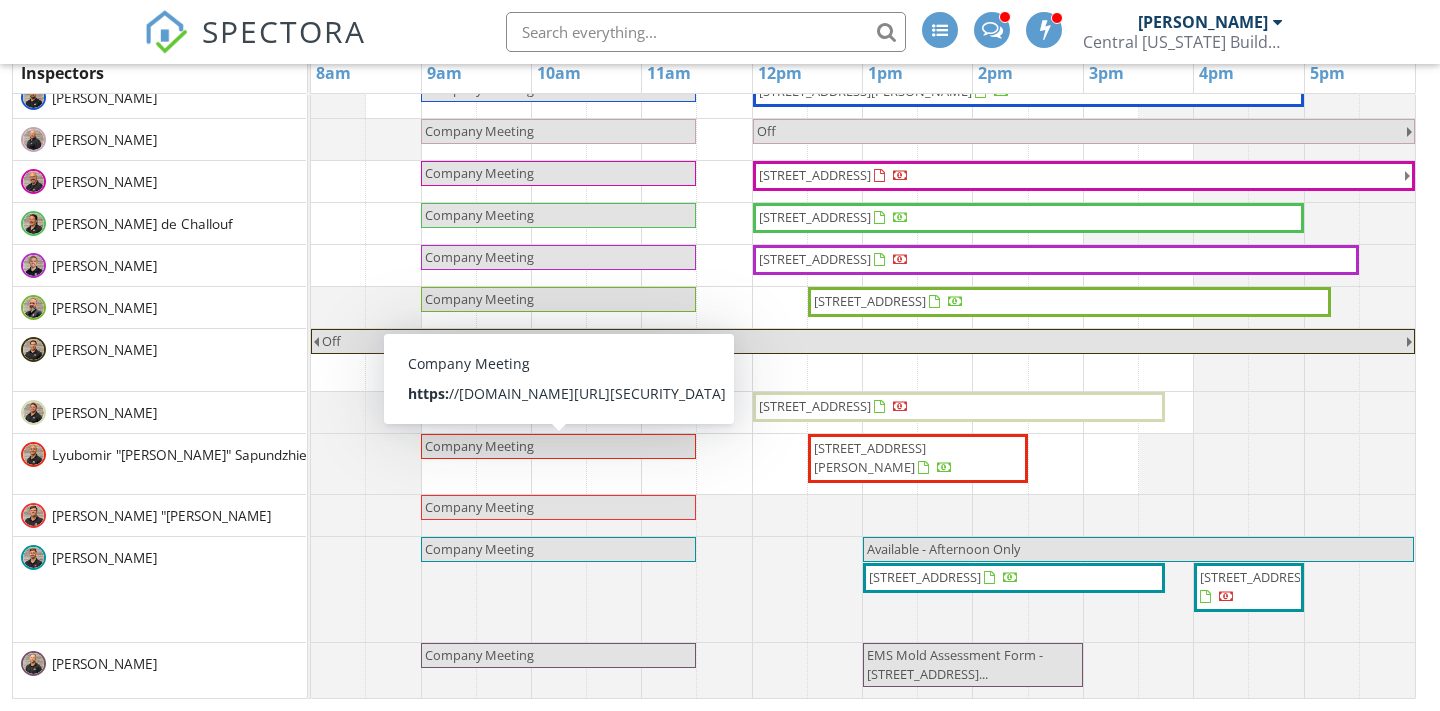scroll, scrollTop: 327, scrollLeft: 0, axis: vertical 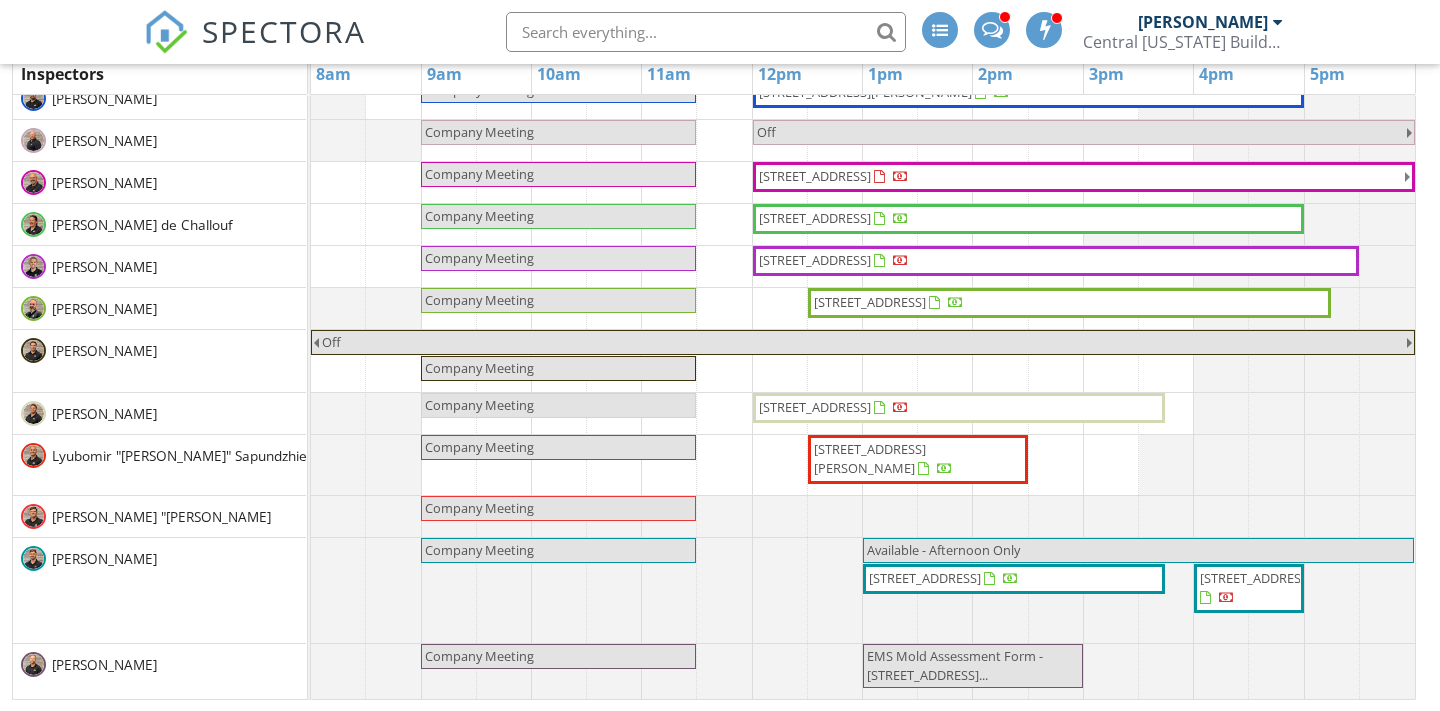 click on "Company Meeting" at bounding box center [558, 656] 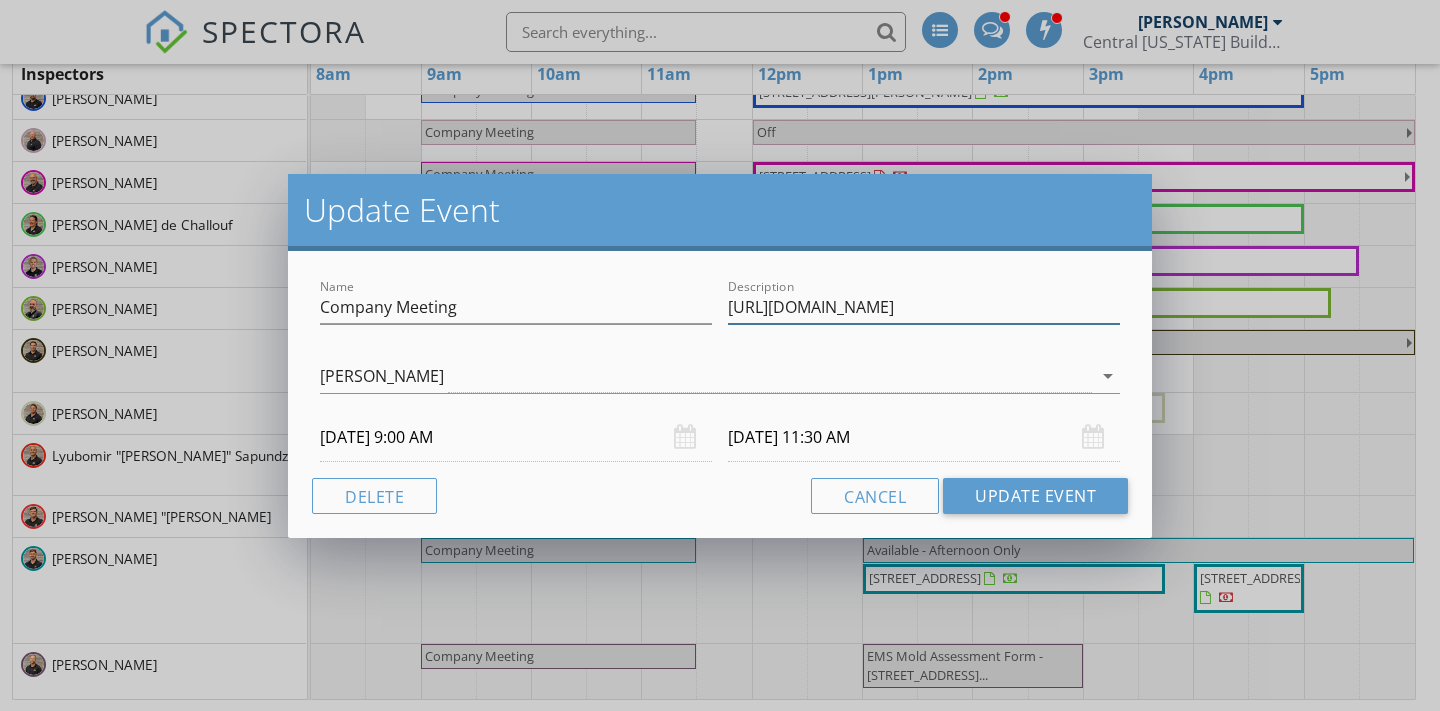 click on "[URL][DOMAIN_NAME]" at bounding box center (924, 307) 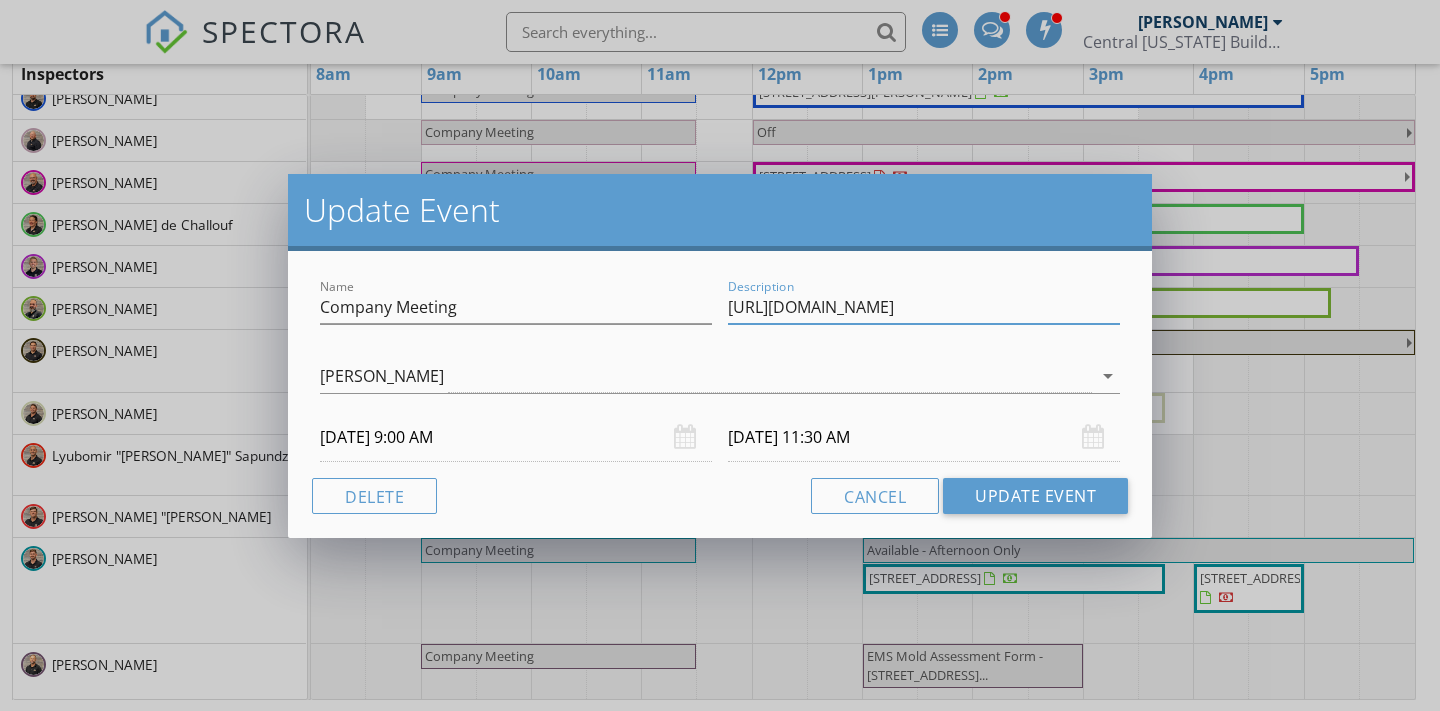 click on "[URL][DOMAIN_NAME]" at bounding box center [924, 307] 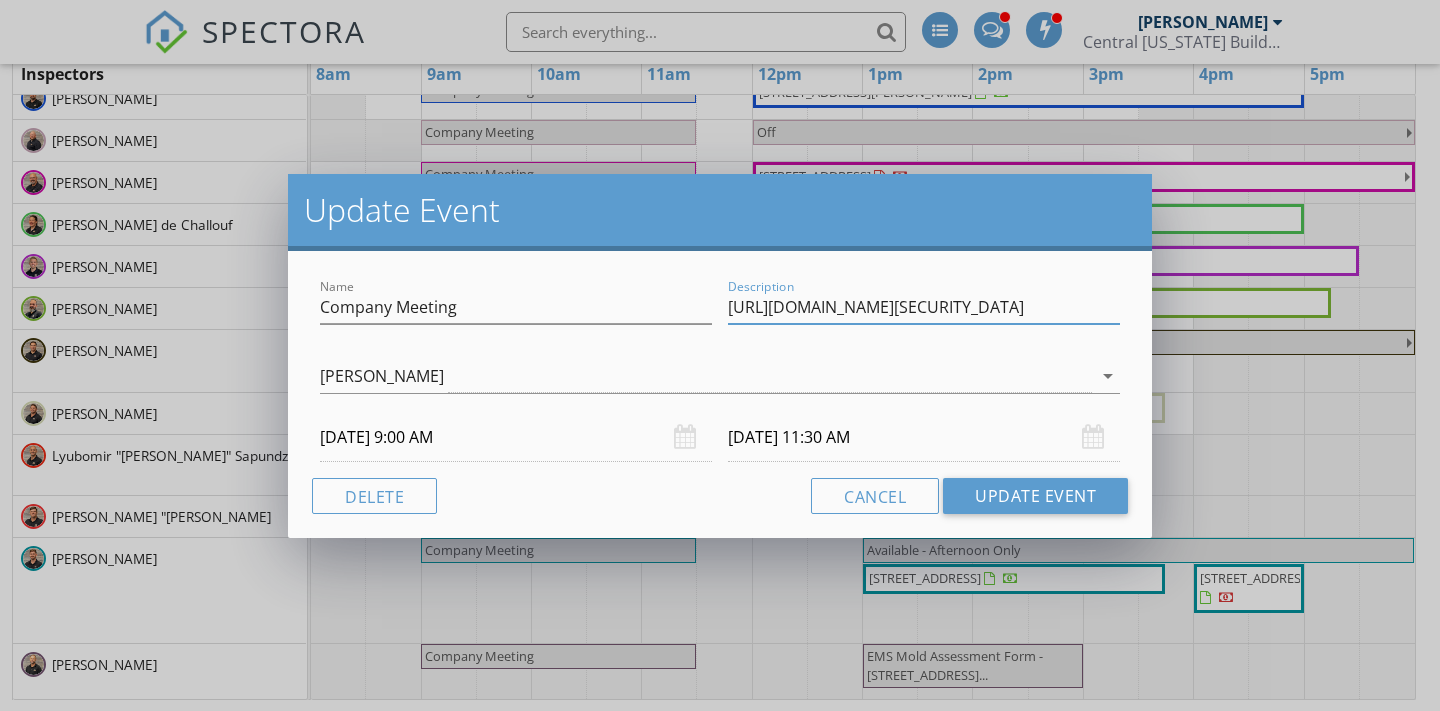 type on "[URL][DOMAIN_NAME][SECURITY_DATA]" 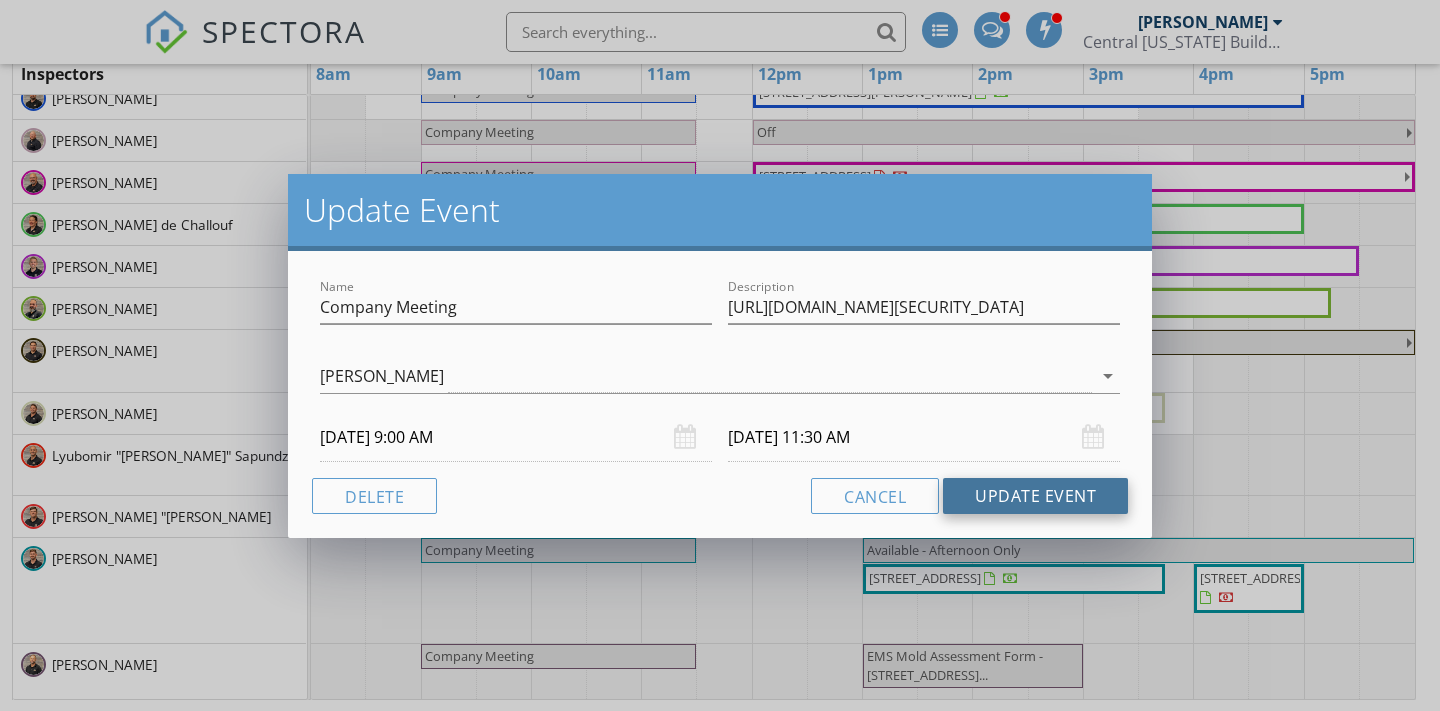 click on "Update Event" at bounding box center [1035, 496] 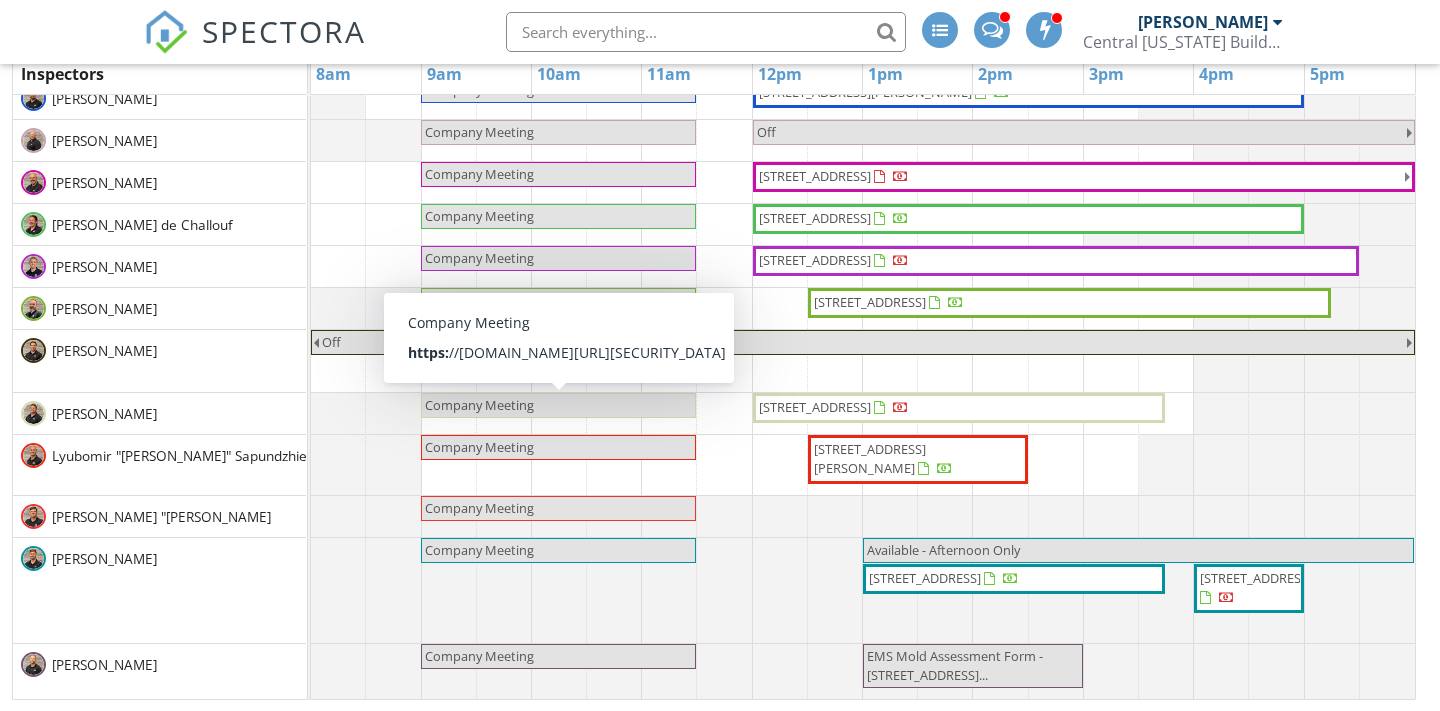 scroll, scrollTop: 480, scrollLeft: 0, axis: vertical 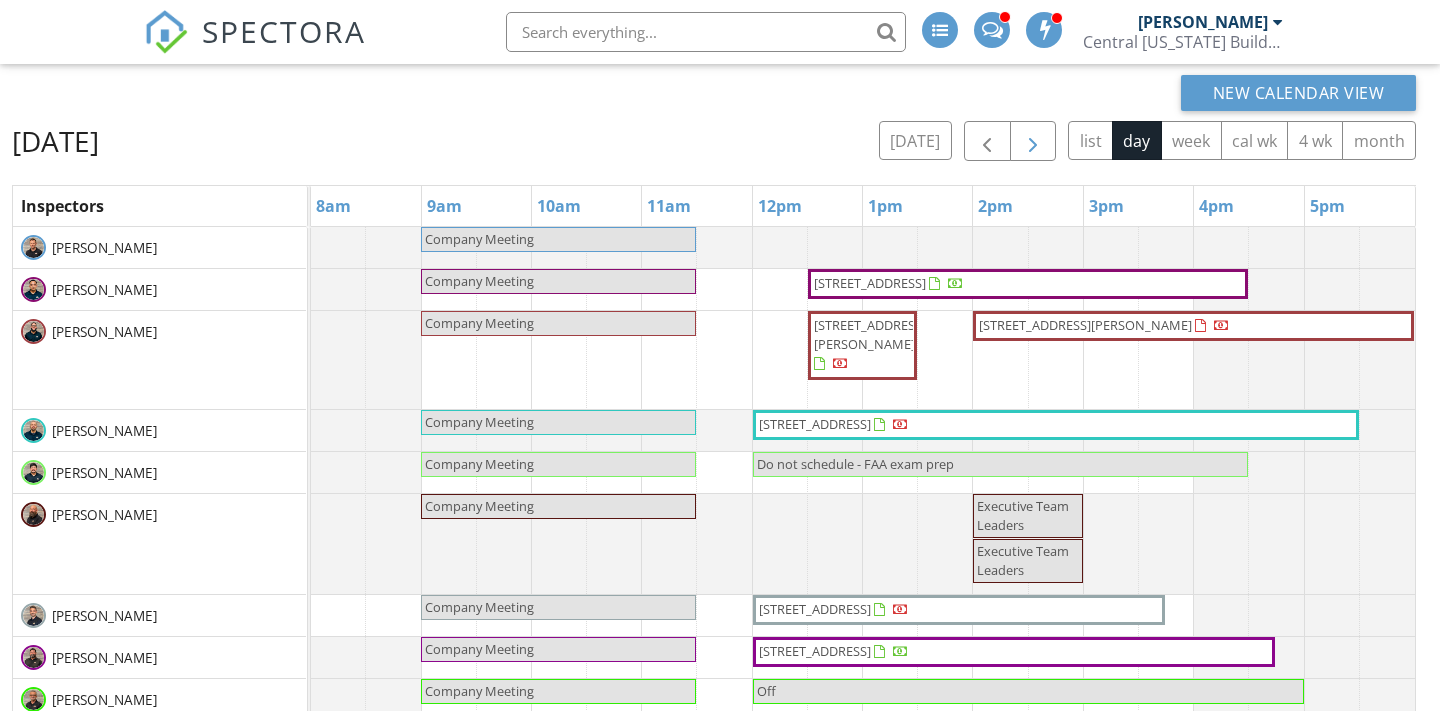 click at bounding box center [1033, 141] 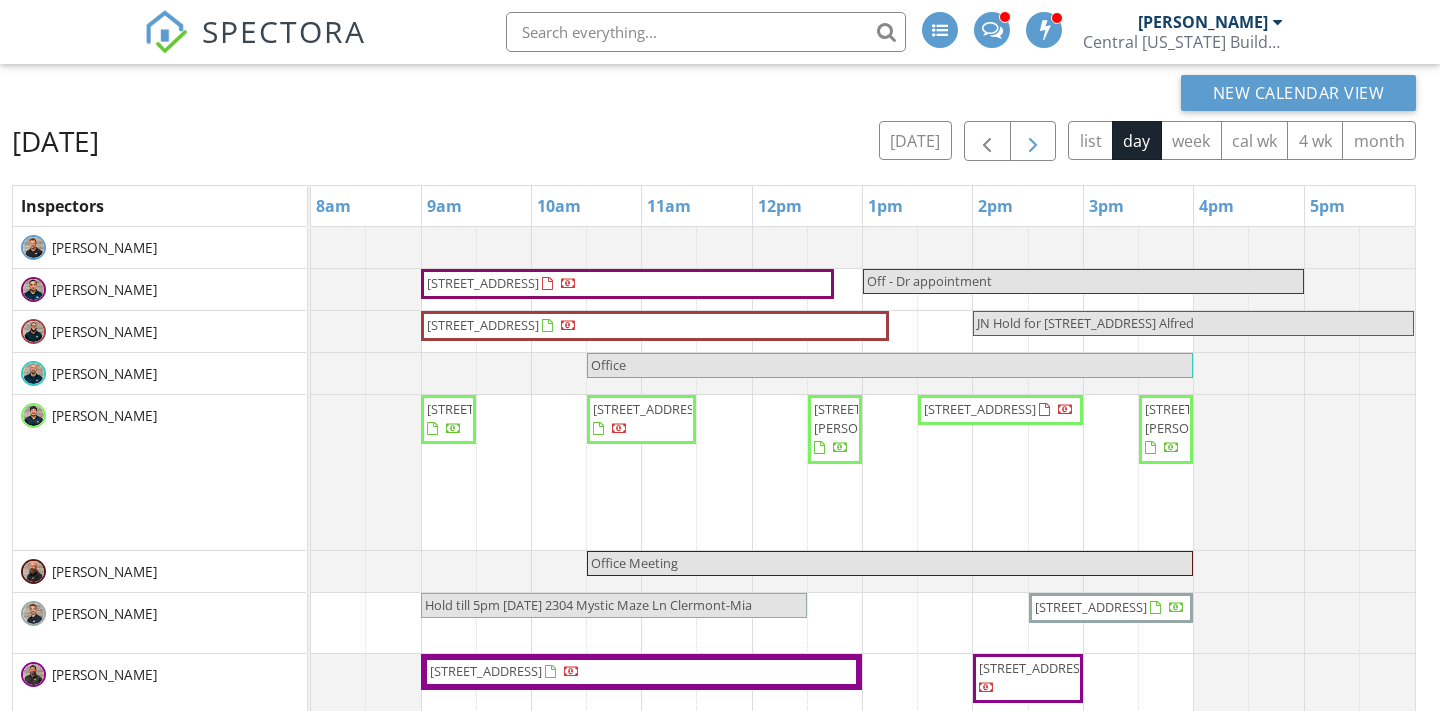 click at bounding box center [1033, 141] 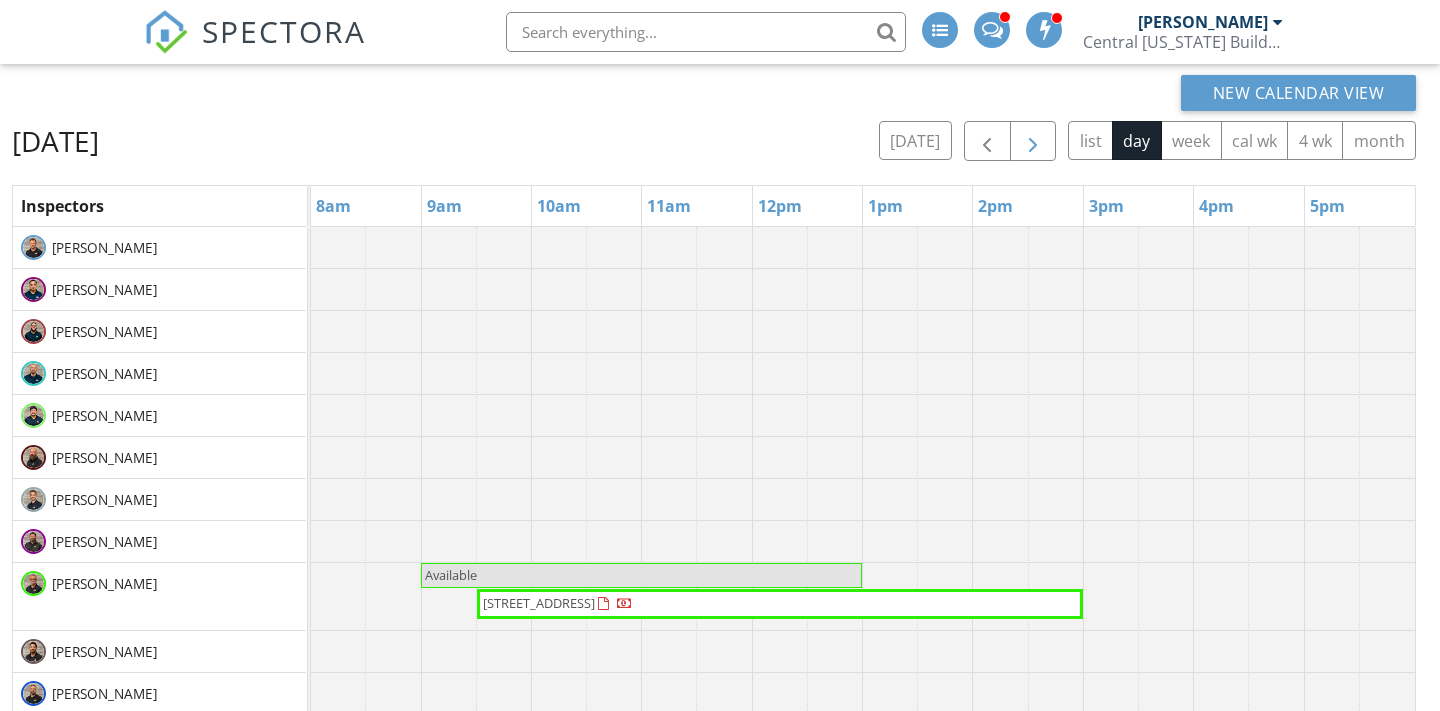 click at bounding box center [1033, 141] 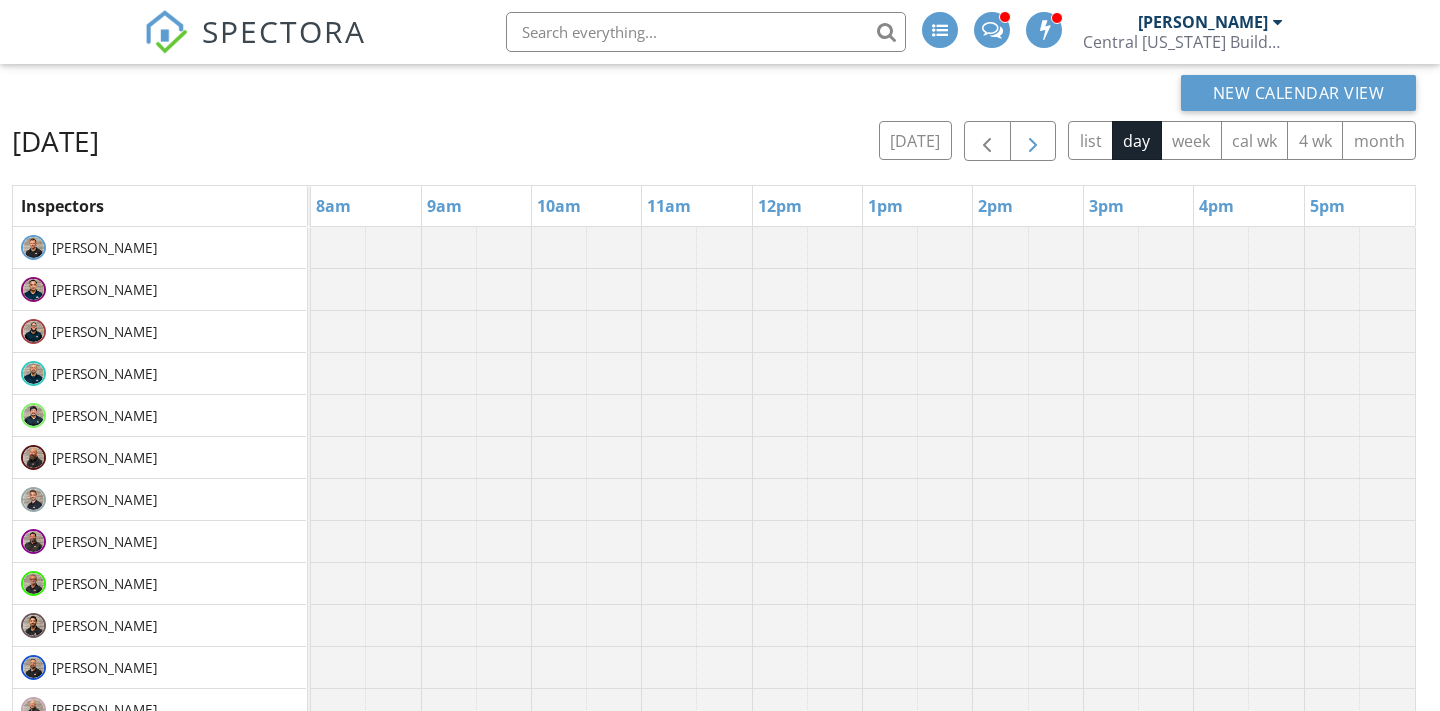 click at bounding box center (1033, 141) 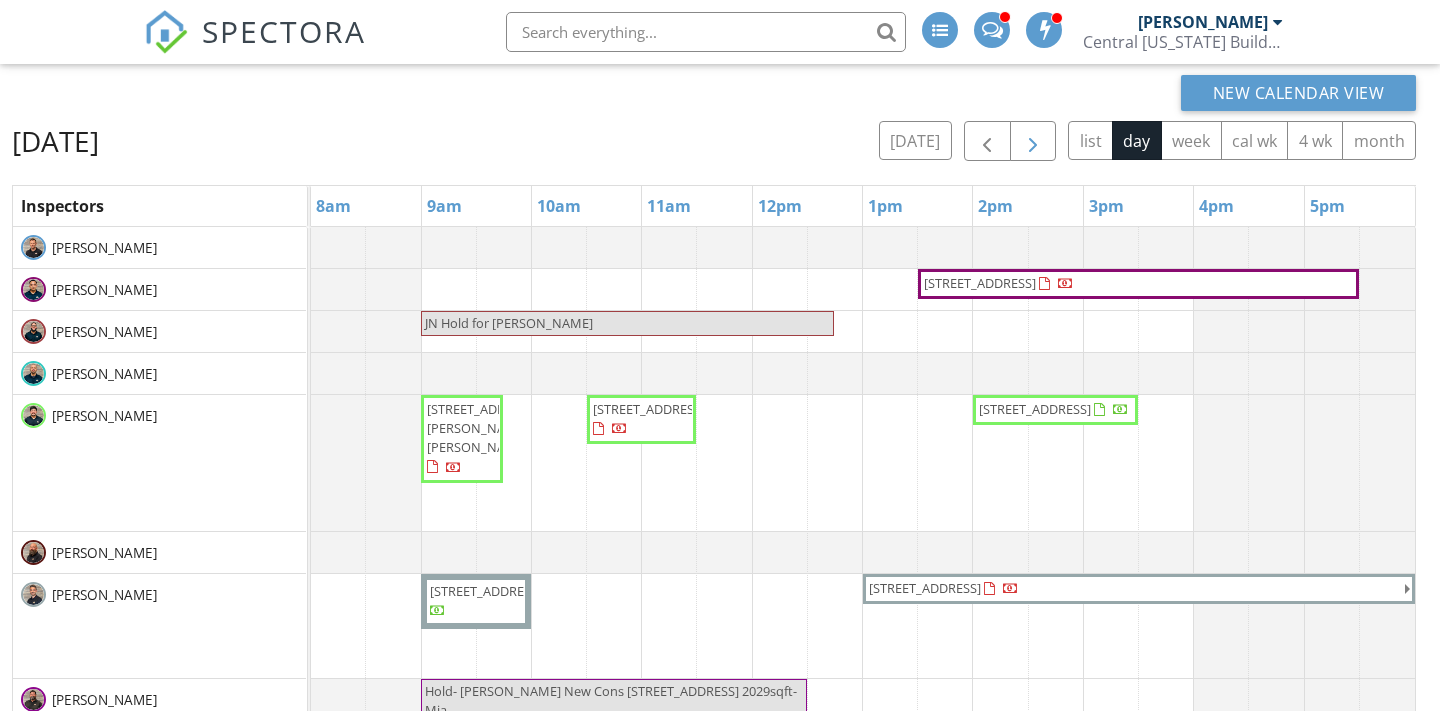 click at bounding box center [1033, 141] 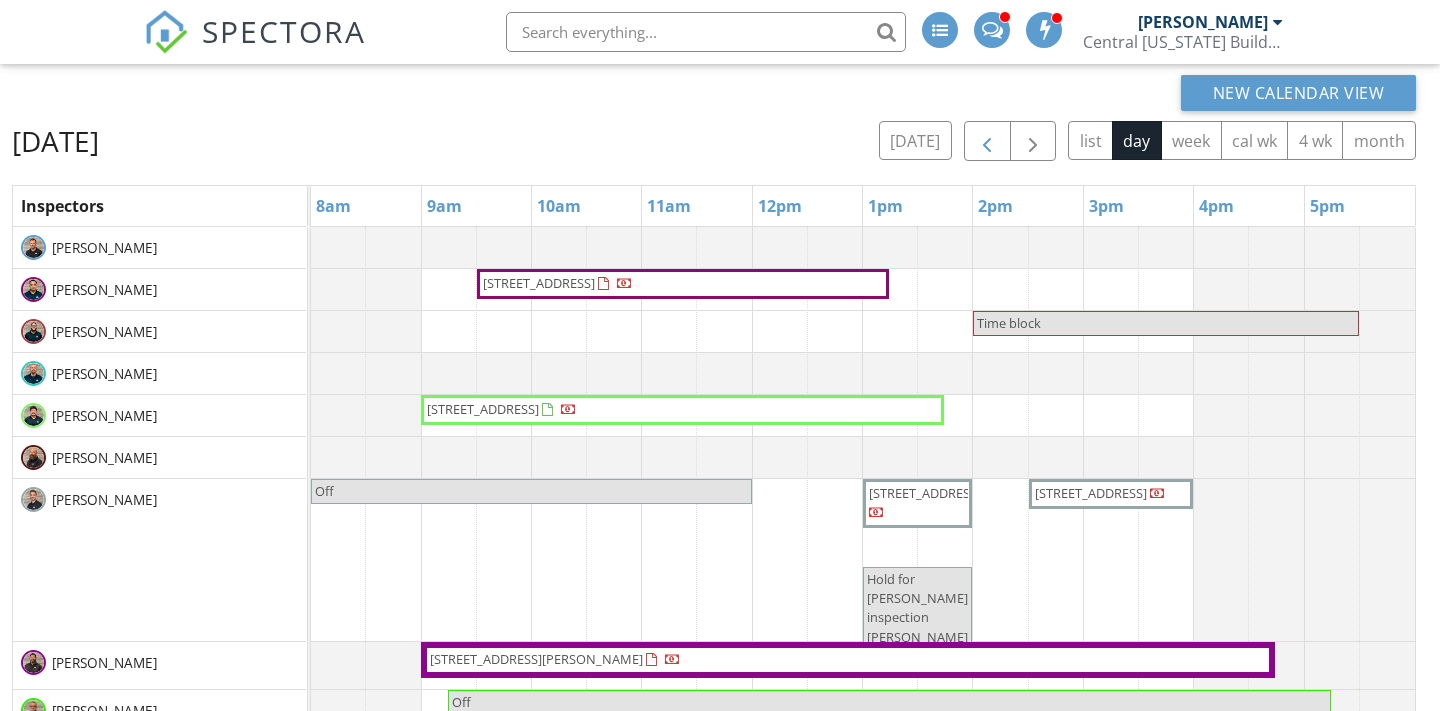 click at bounding box center [987, 141] 